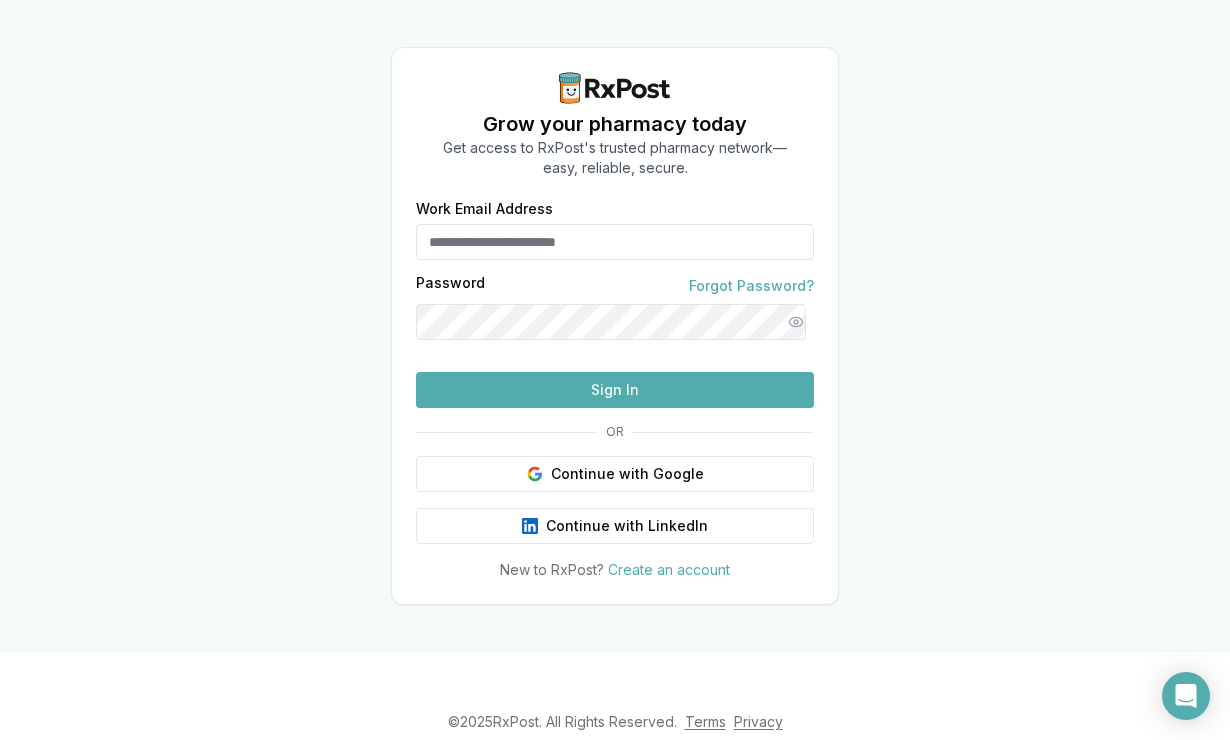 scroll, scrollTop: 0, scrollLeft: 0, axis: both 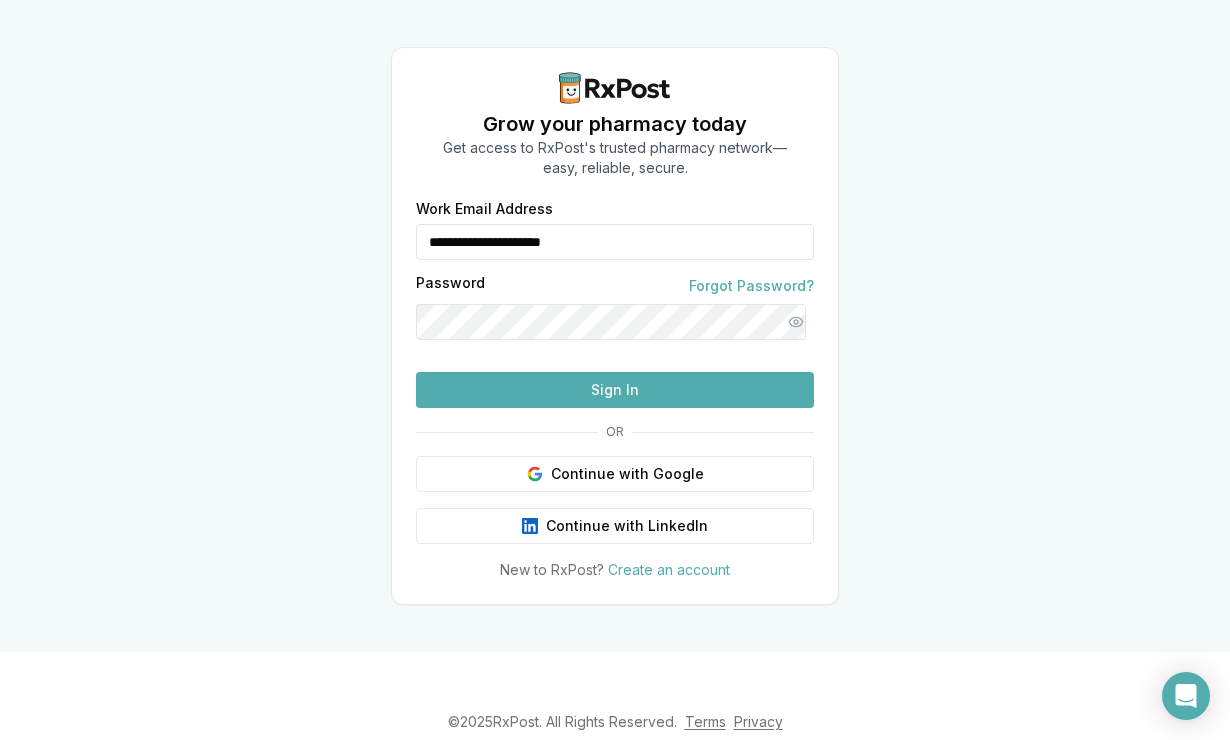 click on "Sign In" at bounding box center (615, 390) 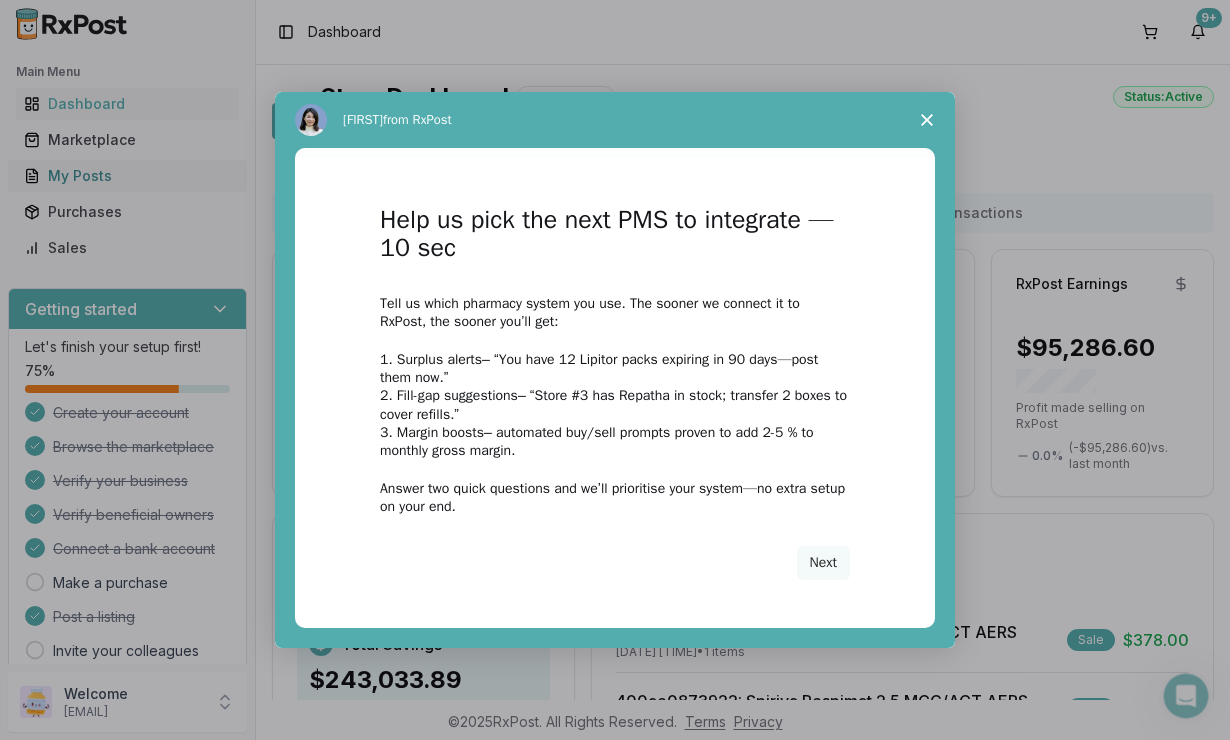 scroll, scrollTop: 0, scrollLeft: 0, axis: both 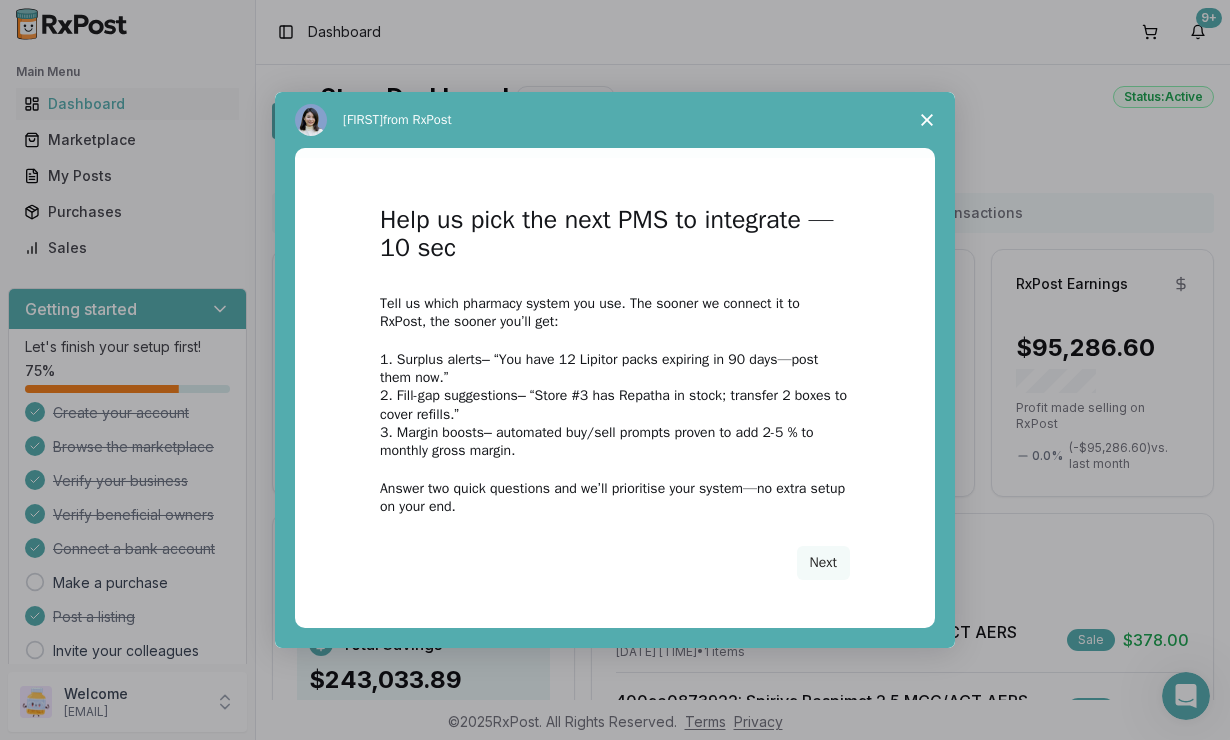 click 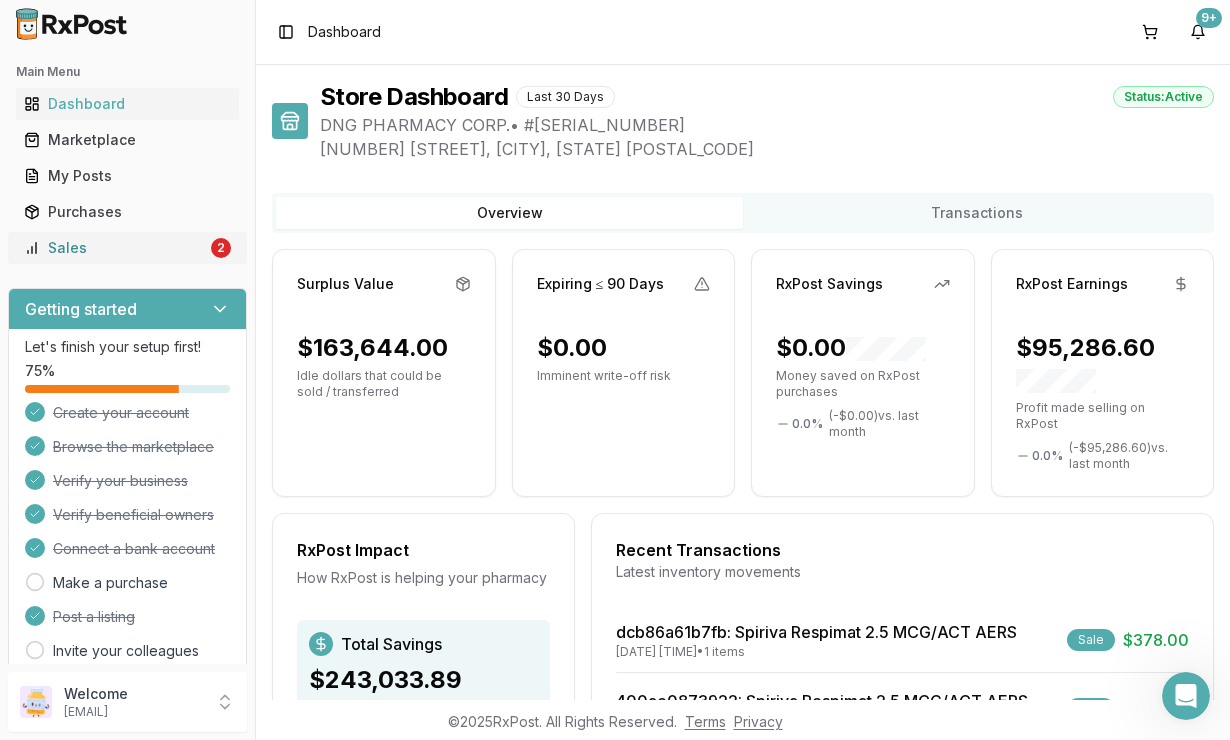 click on "Sales 2" at bounding box center [127, 248] 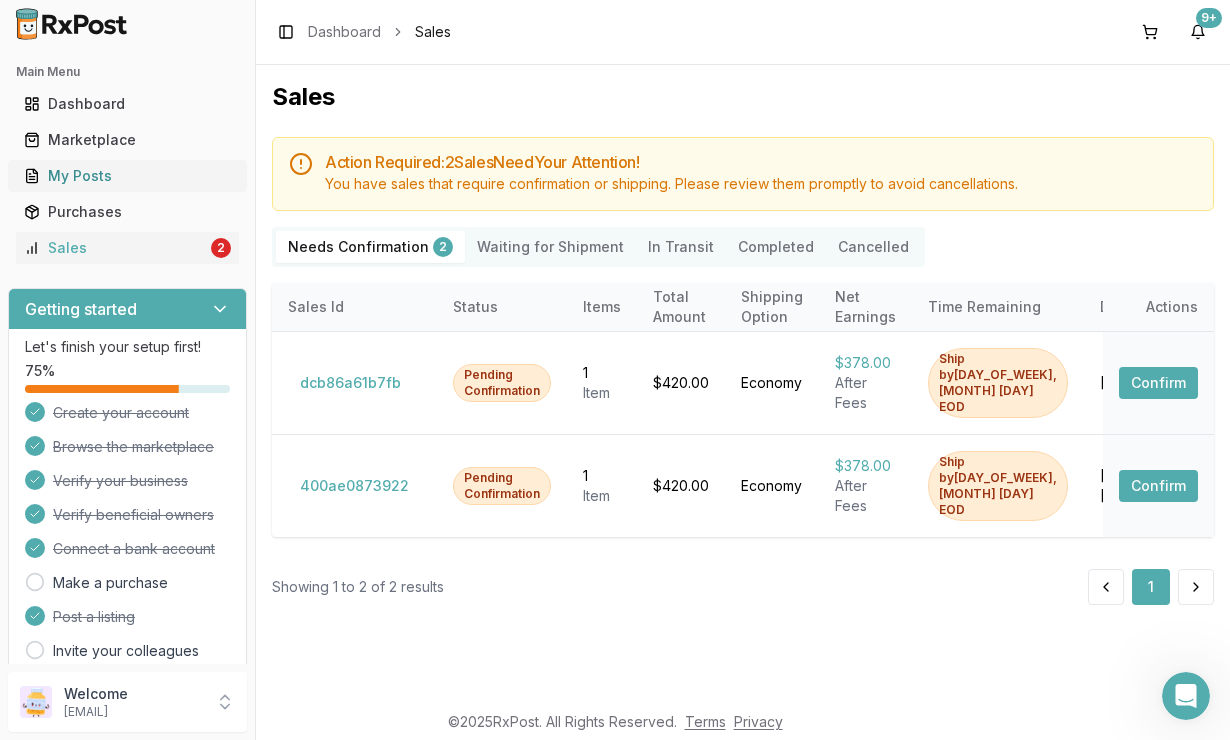 click on "My Posts" at bounding box center (127, 176) 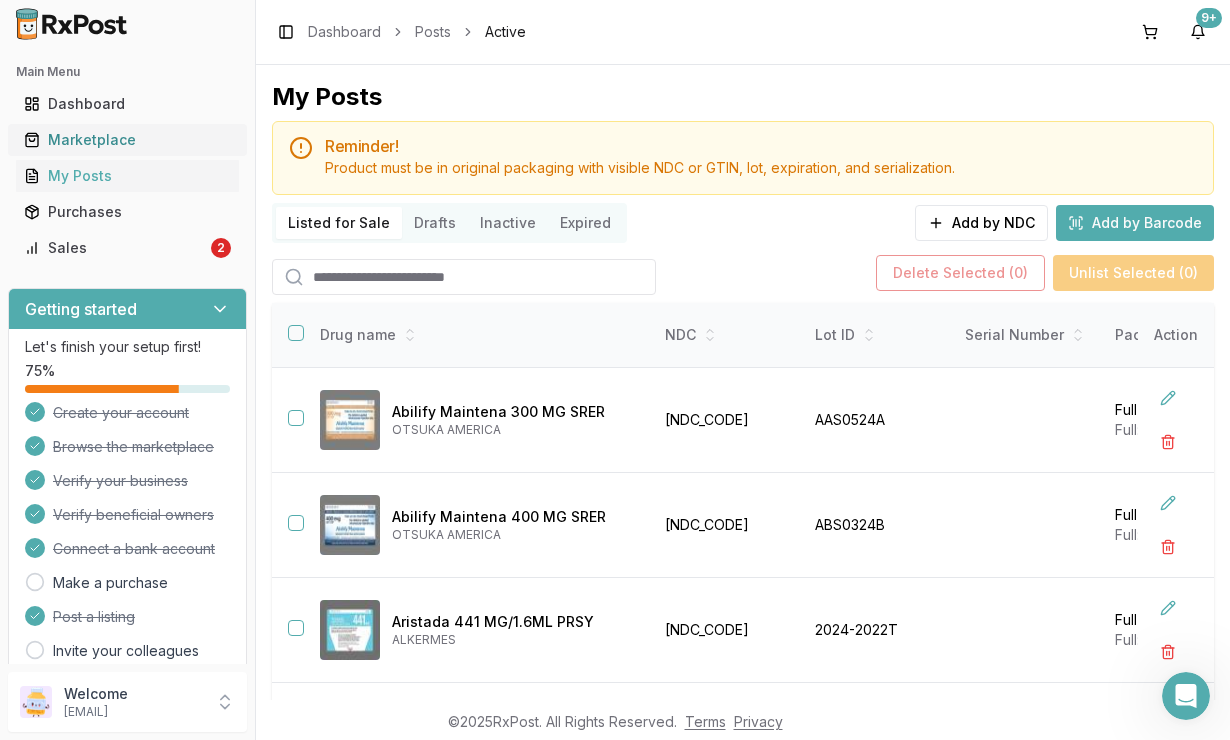click on "Marketplace" at bounding box center (127, 140) 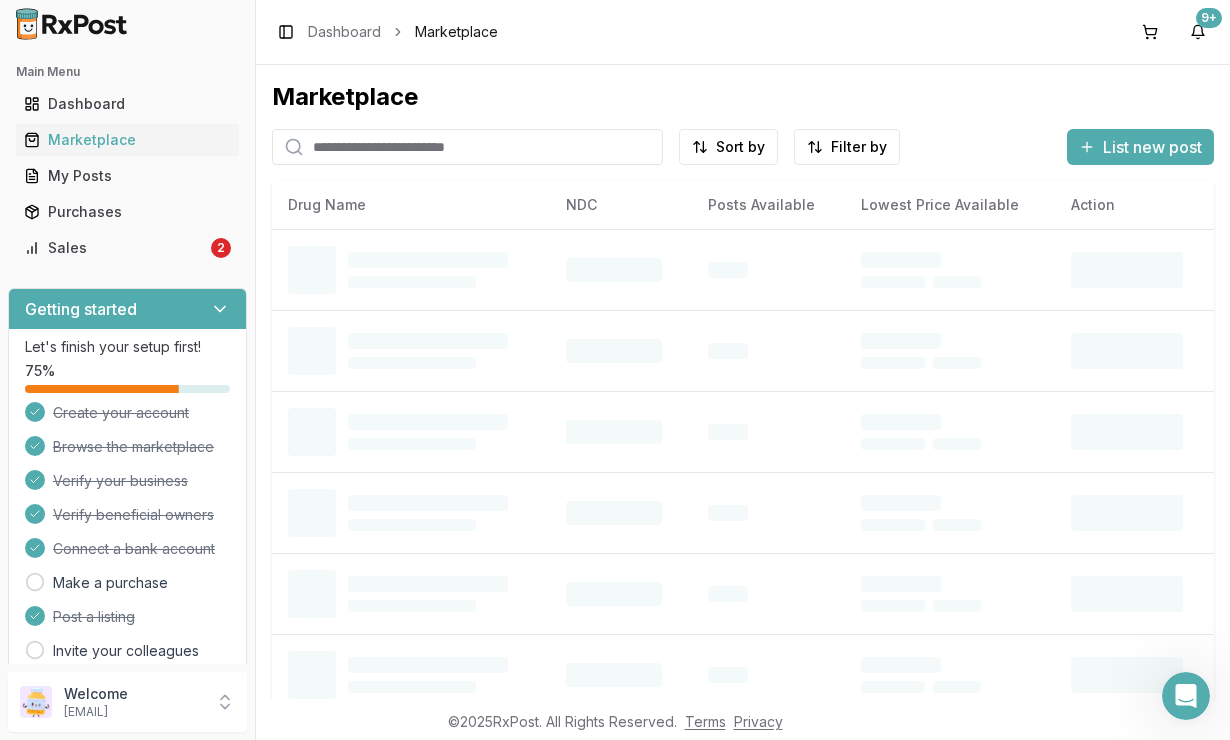 click at bounding box center (467, 147) 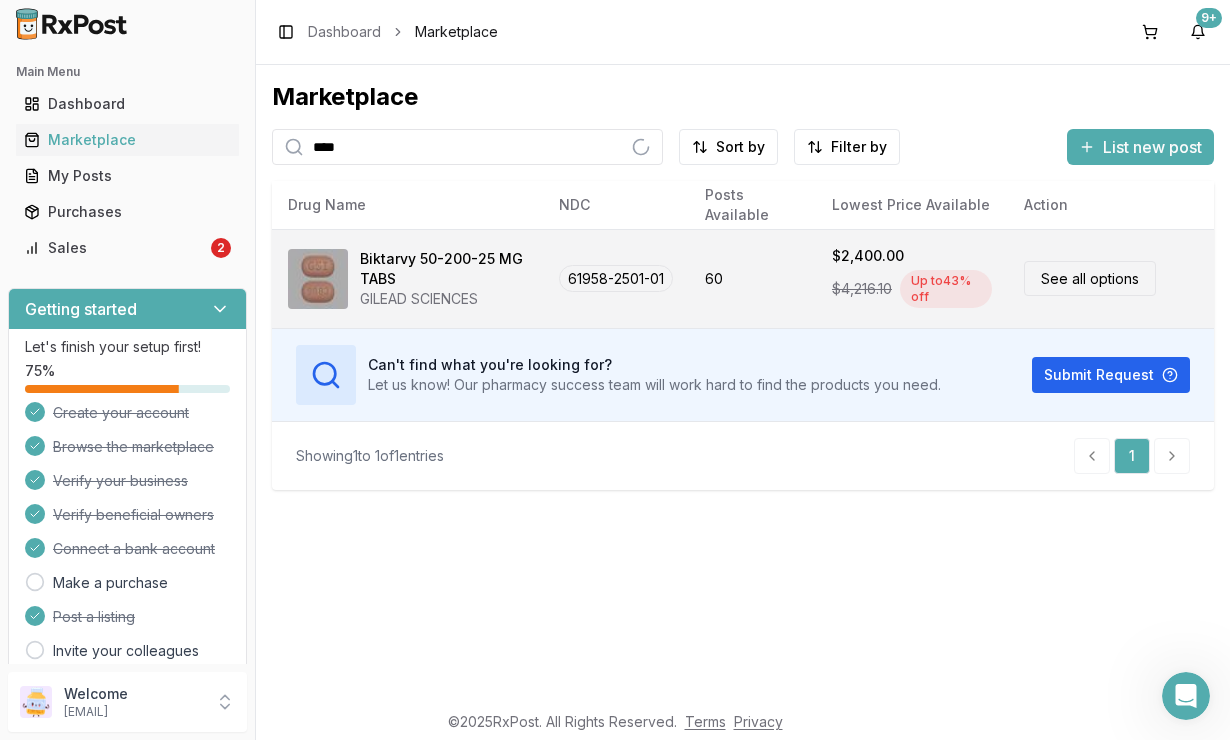 type on "****" 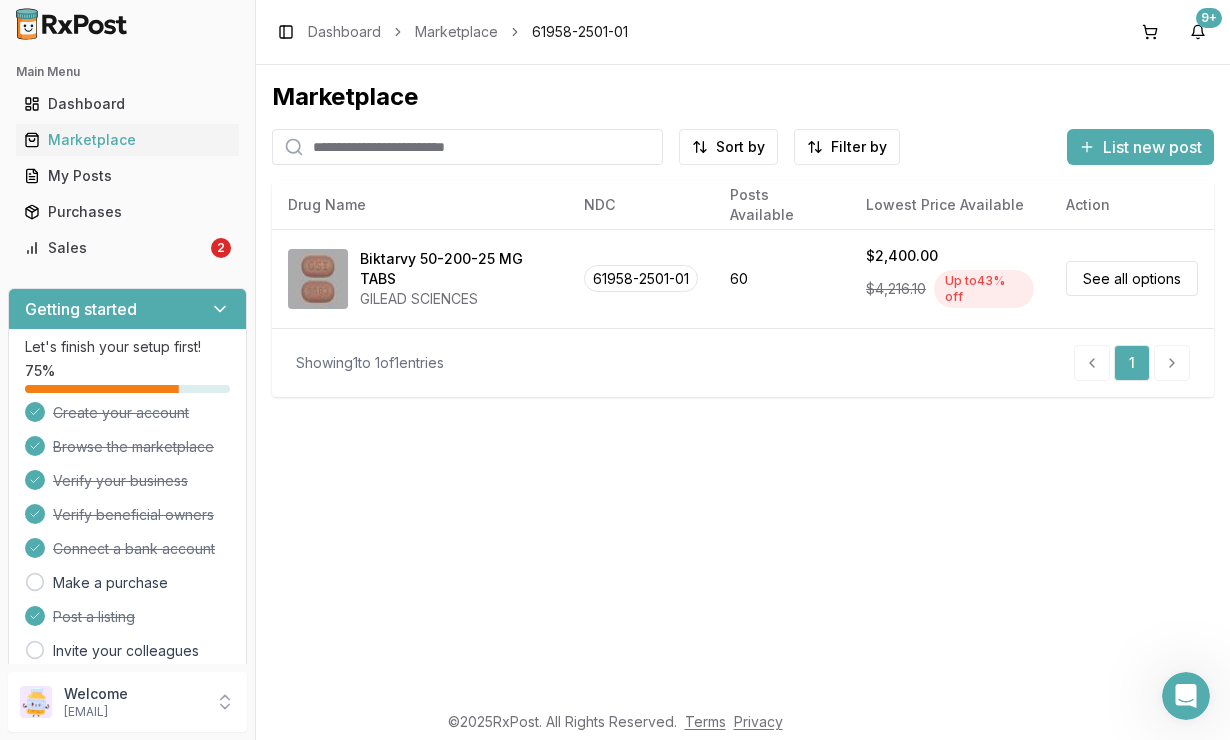 click on "GILEAD SCIENCES" at bounding box center [456, 299] 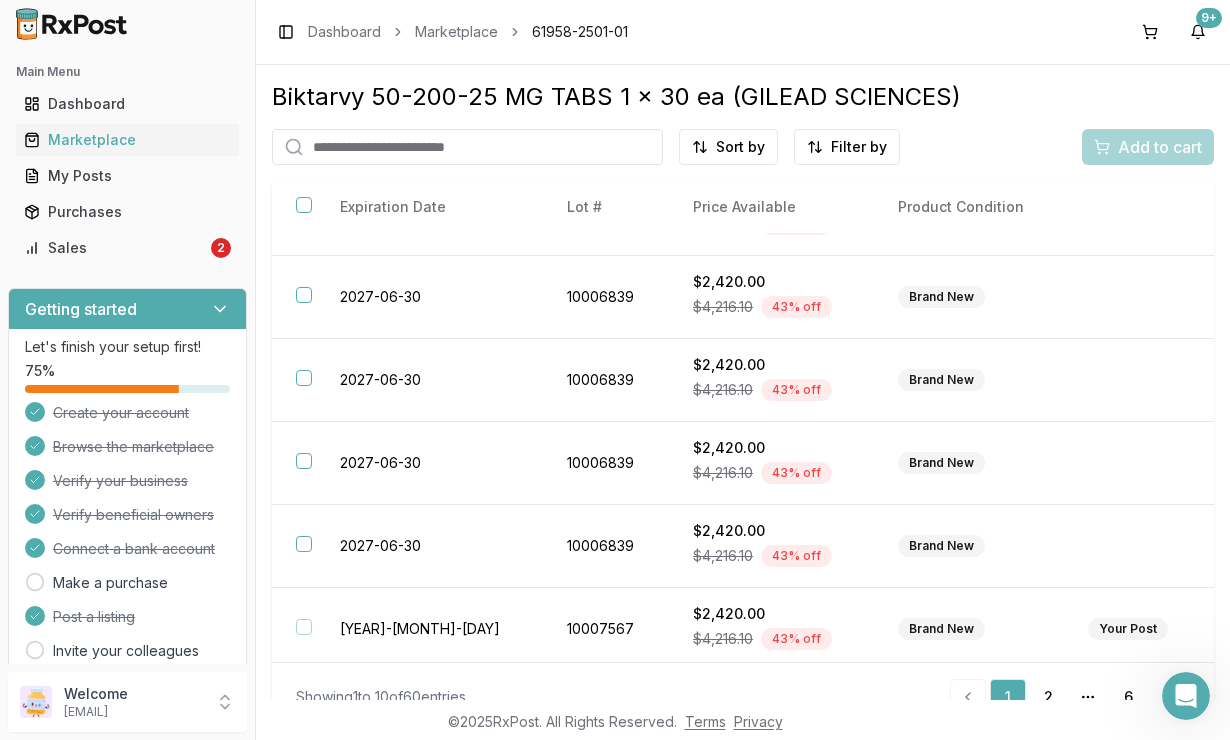 scroll, scrollTop: 401, scrollLeft: 0, axis: vertical 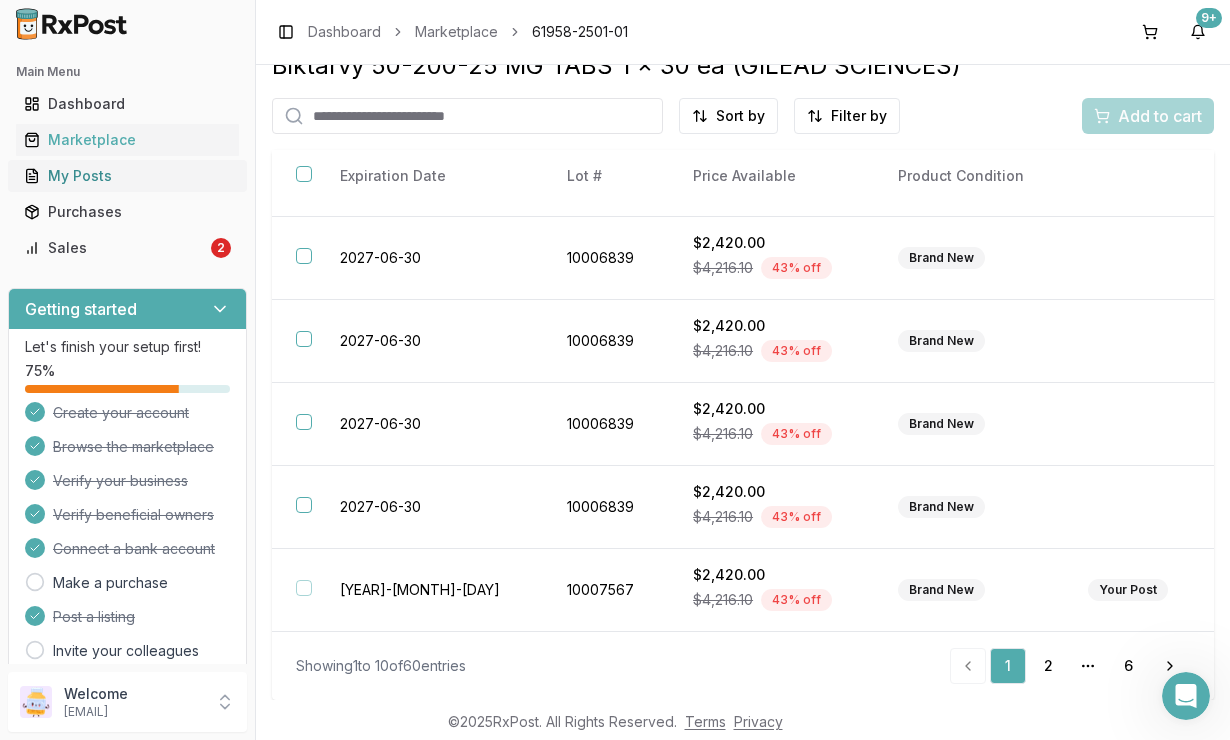 click on "My Posts" at bounding box center [127, 176] 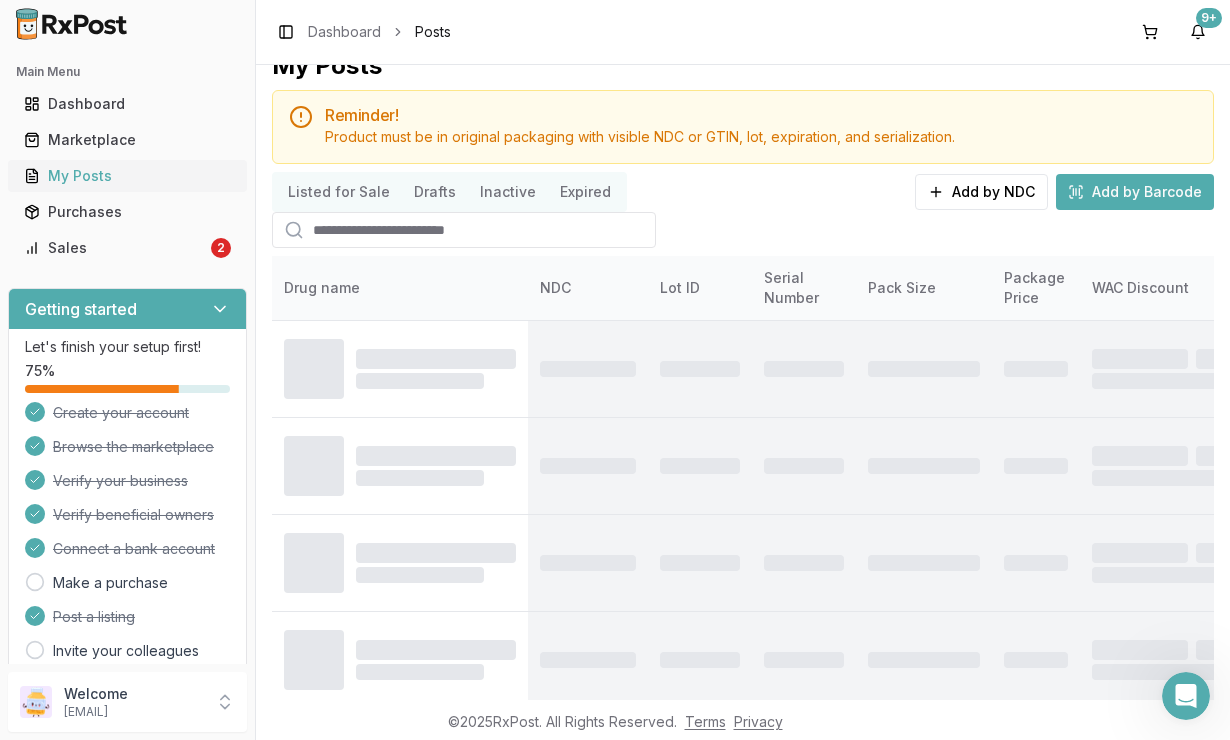 scroll, scrollTop: 0, scrollLeft: 0, axis: both 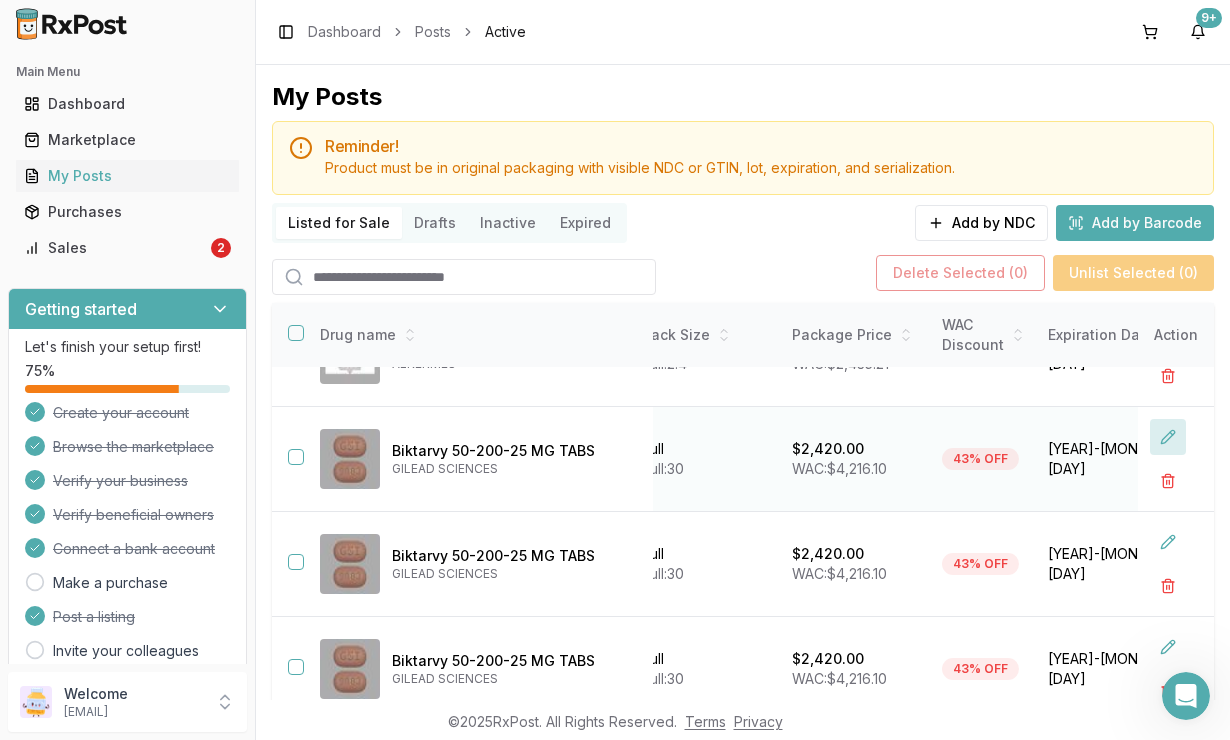 click at bounding box center [1168, 437] 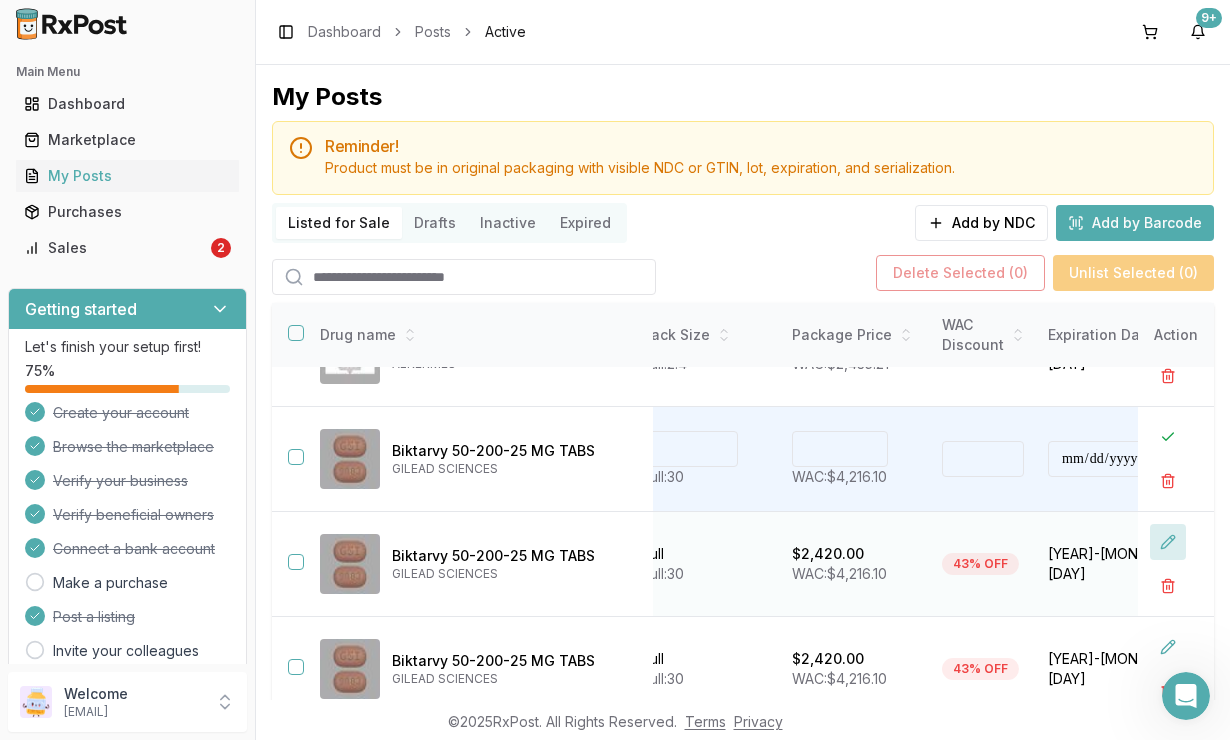 click at bounding box center (1168, 542) 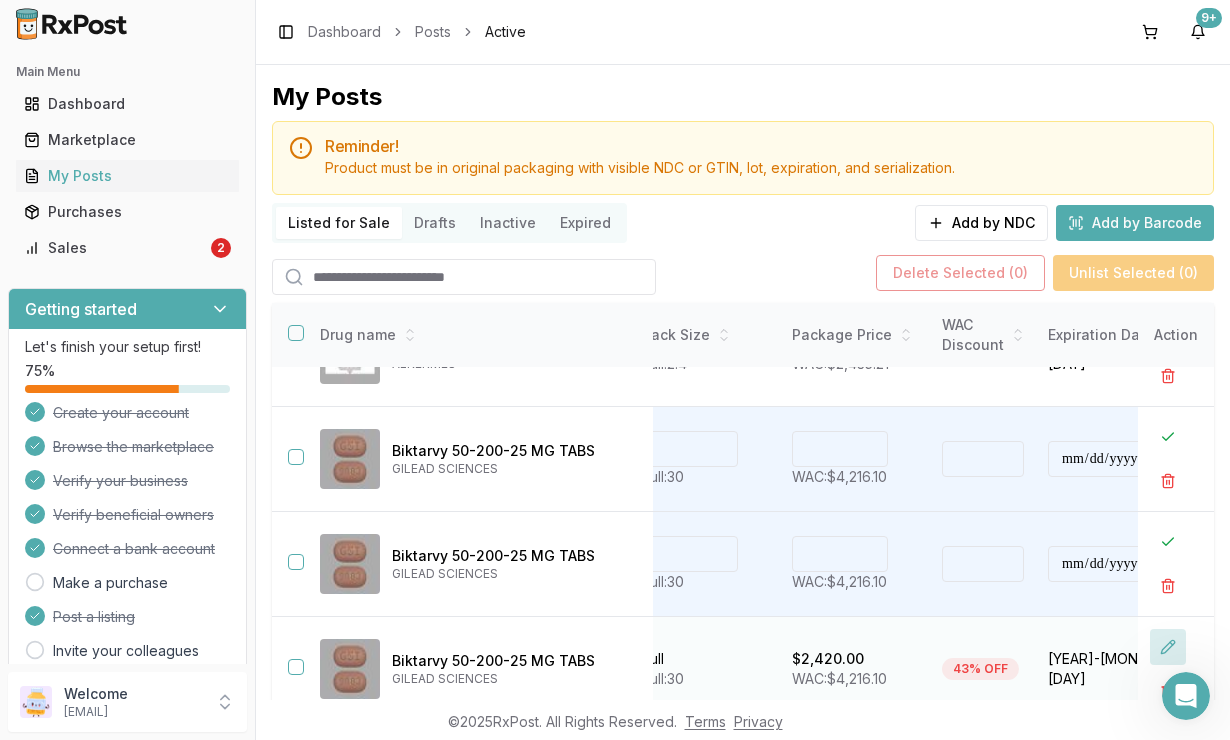 click at bounding box center (1168, 647) 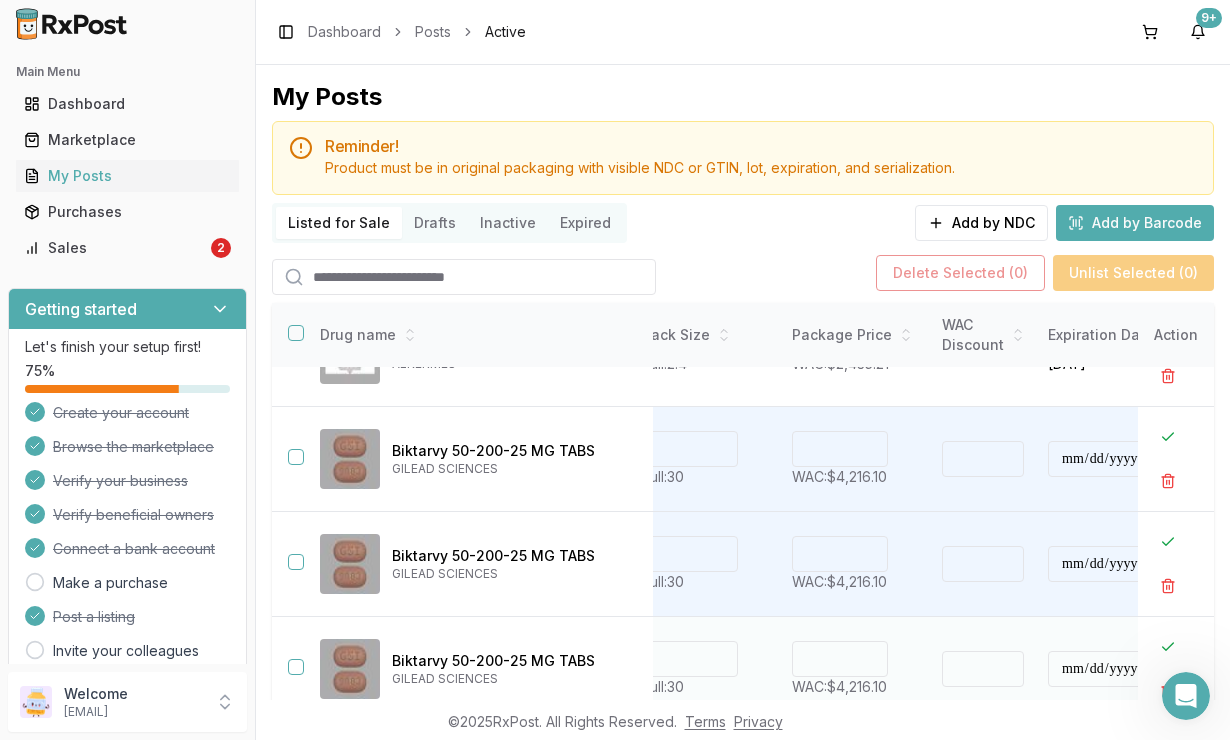 click on "****" at bounding box center (840, 659) 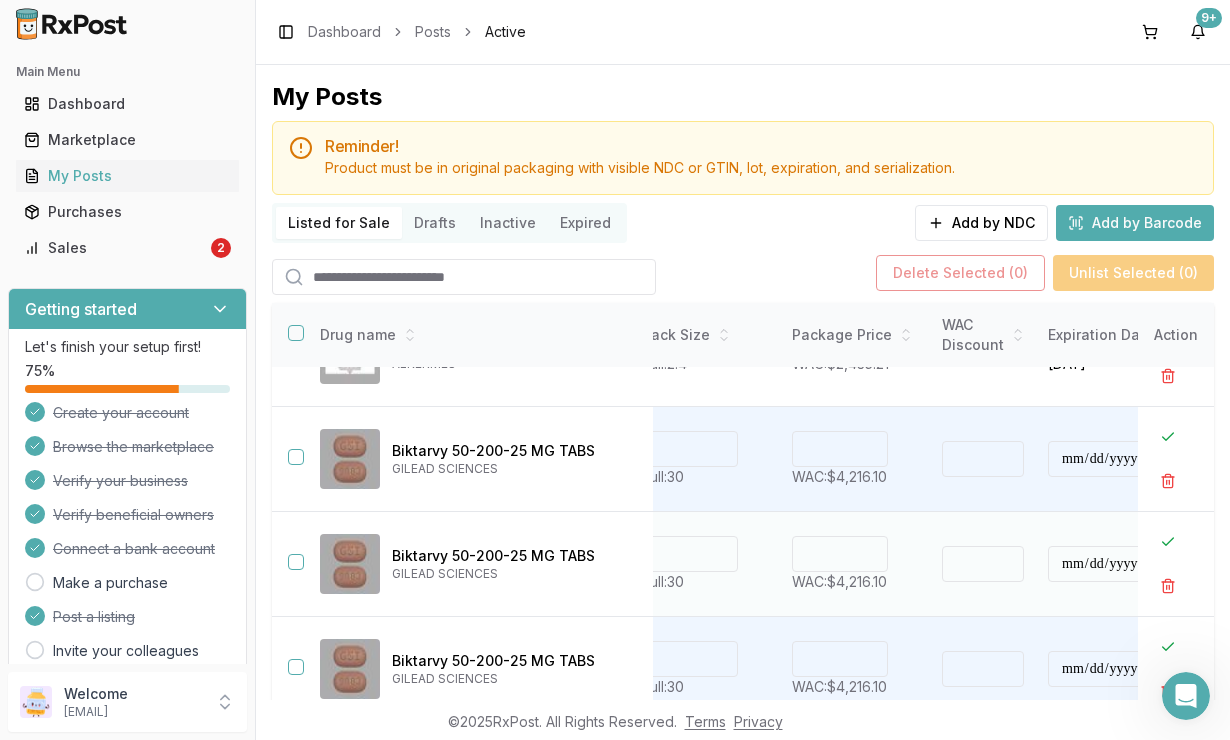 type on "****" 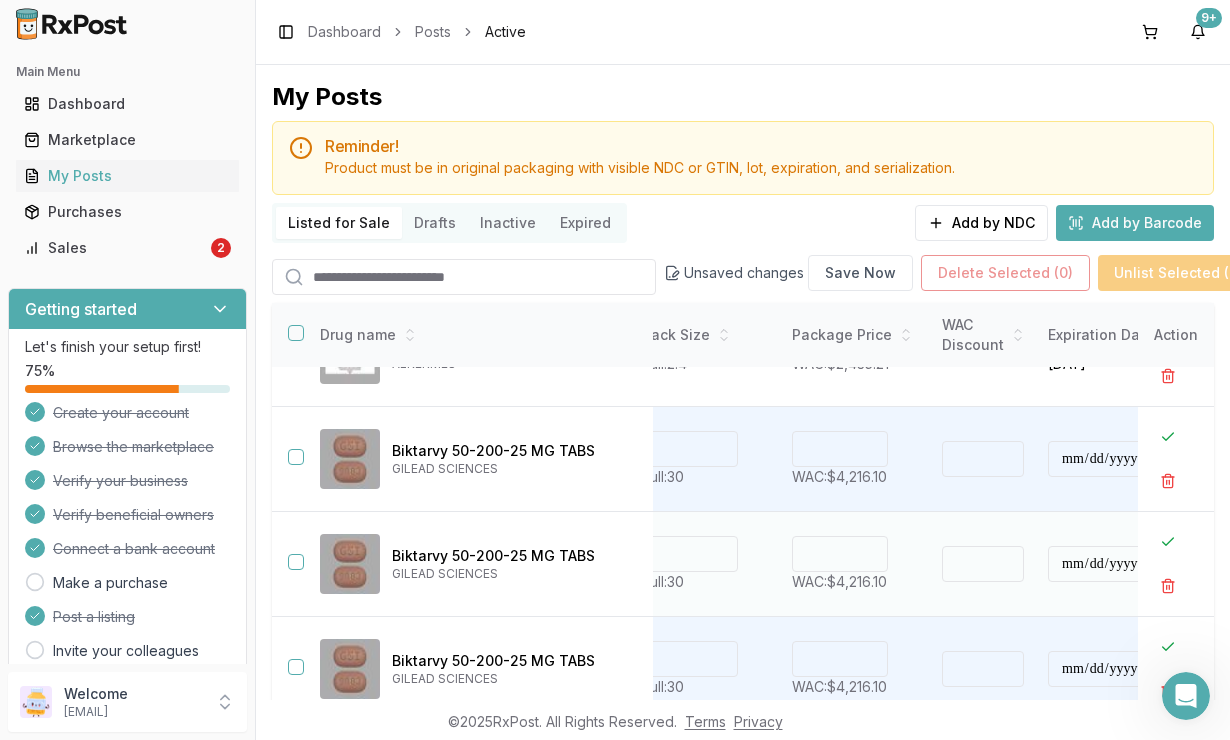 click on "****" at bounding box center (840, 554) 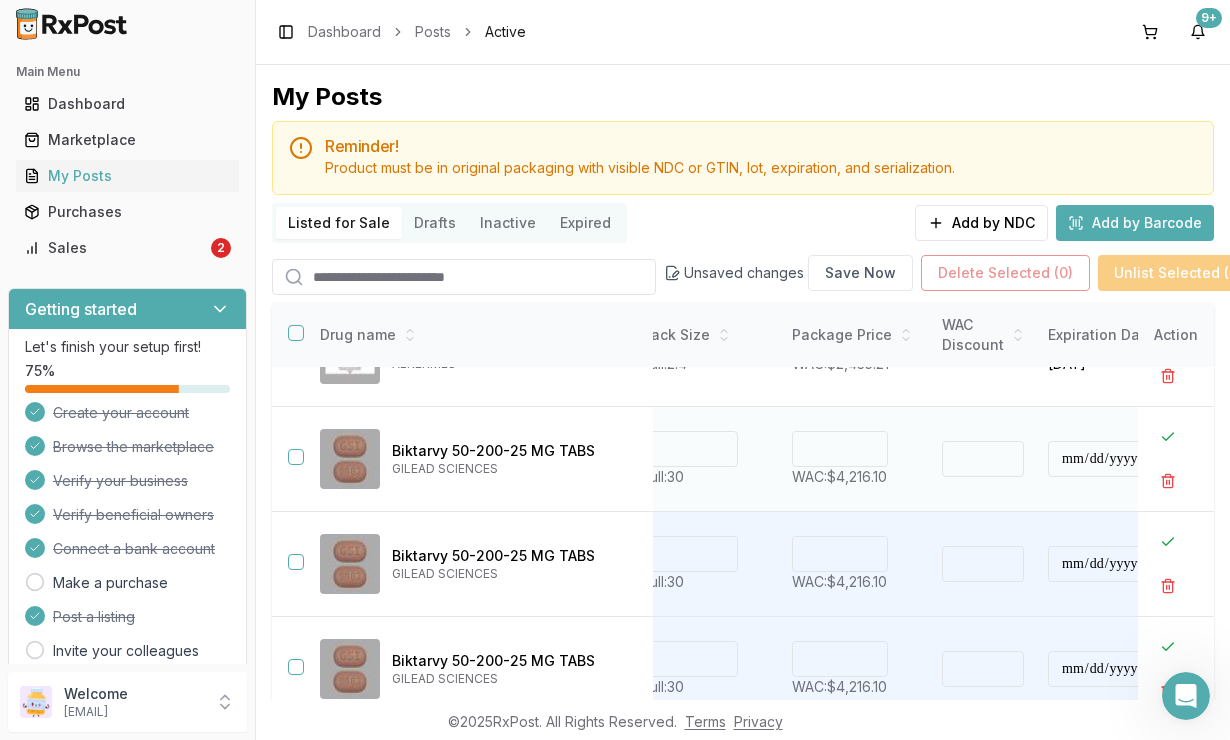 type on "****" 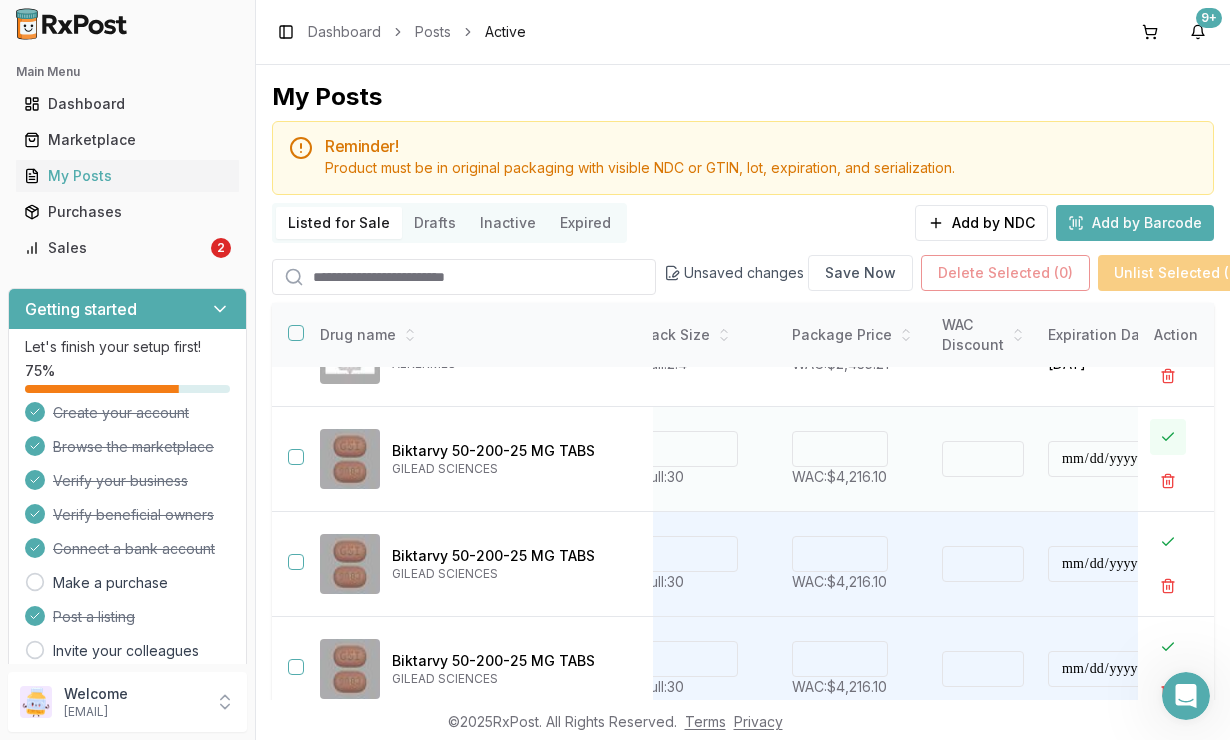 type on "*******" 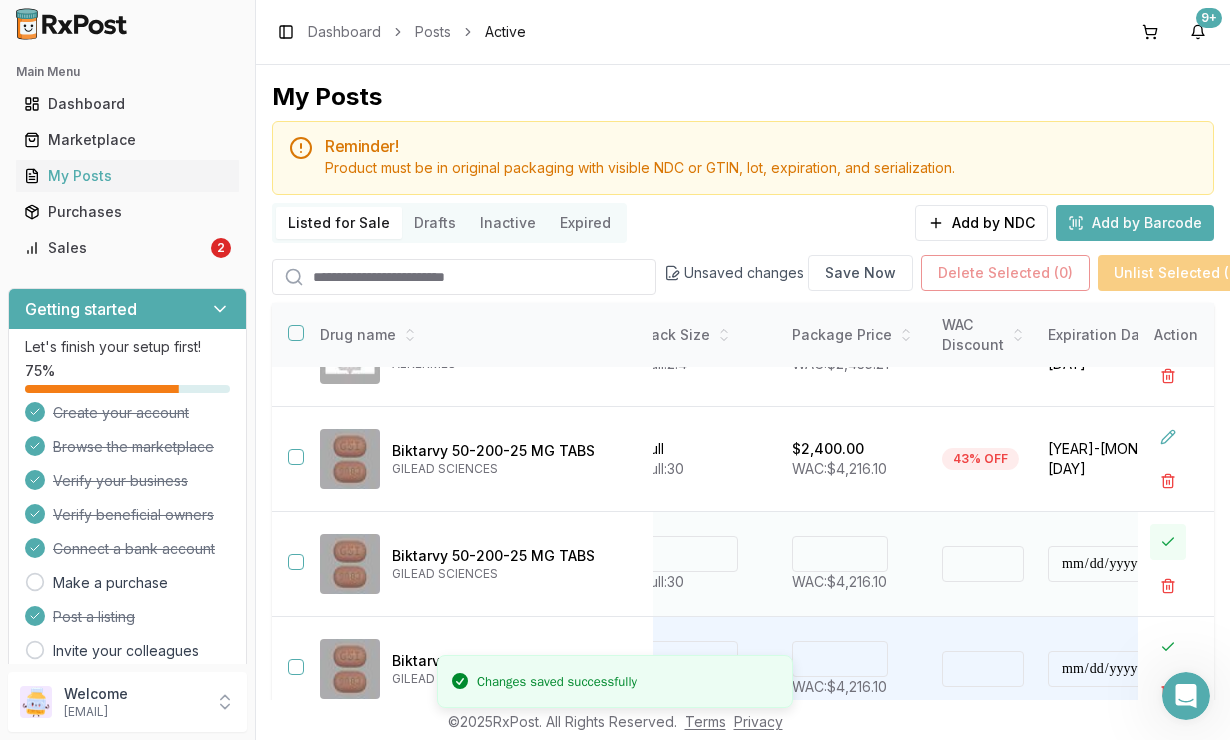 click at bounding box center (1168, 542) 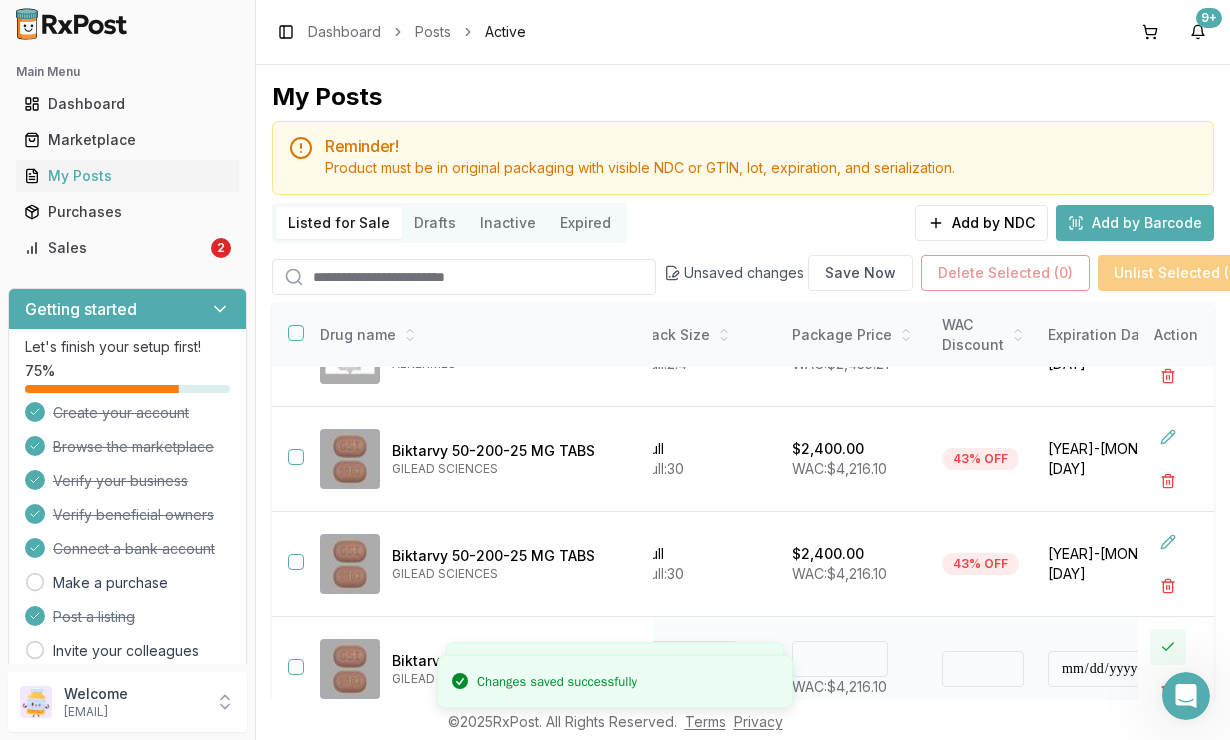 click at bounding box center (1168, 647) 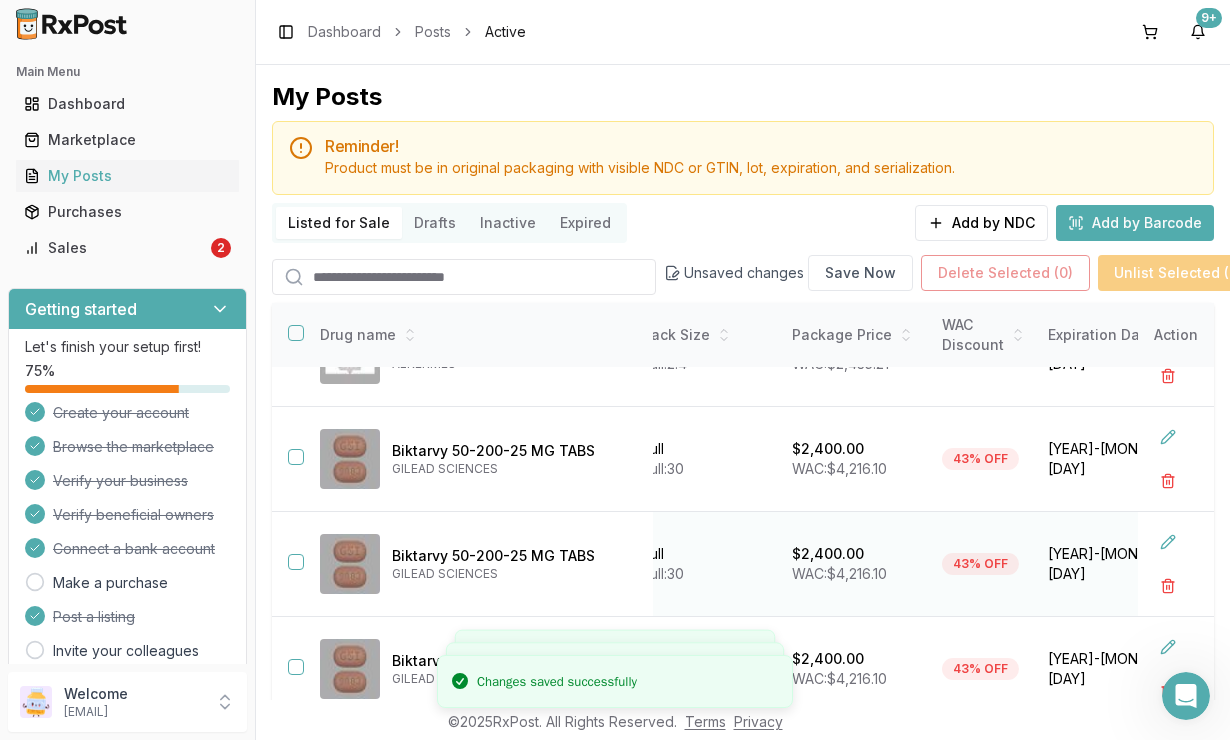 scroll, scrollTop: 641, scrollLeft: 473, axis: both 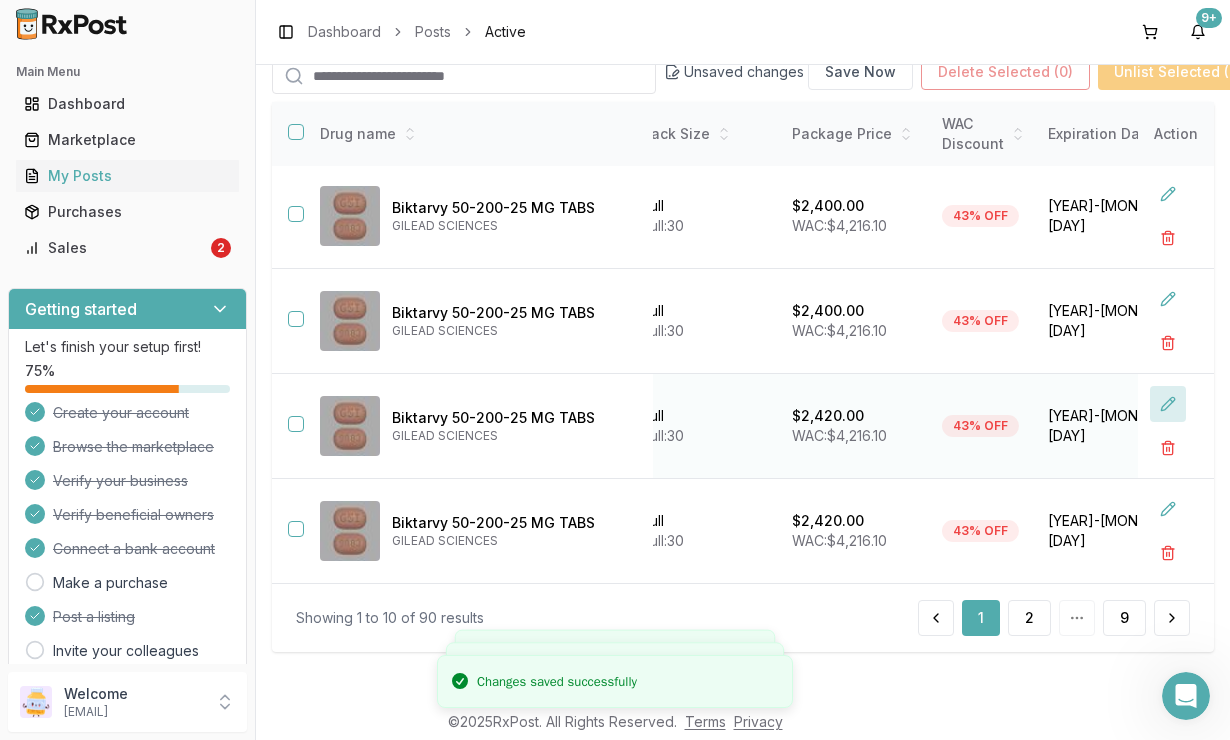 click at bounding box center [1168, 404] 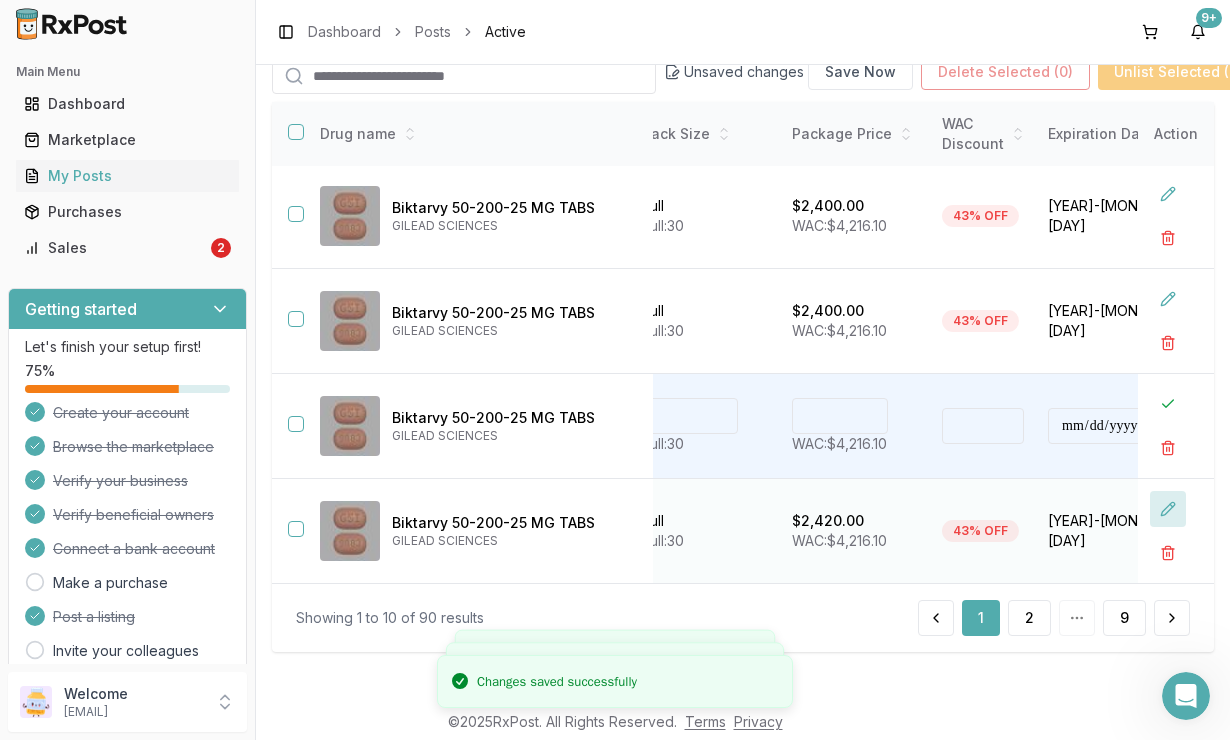 click at bounding box center (1168, 509) 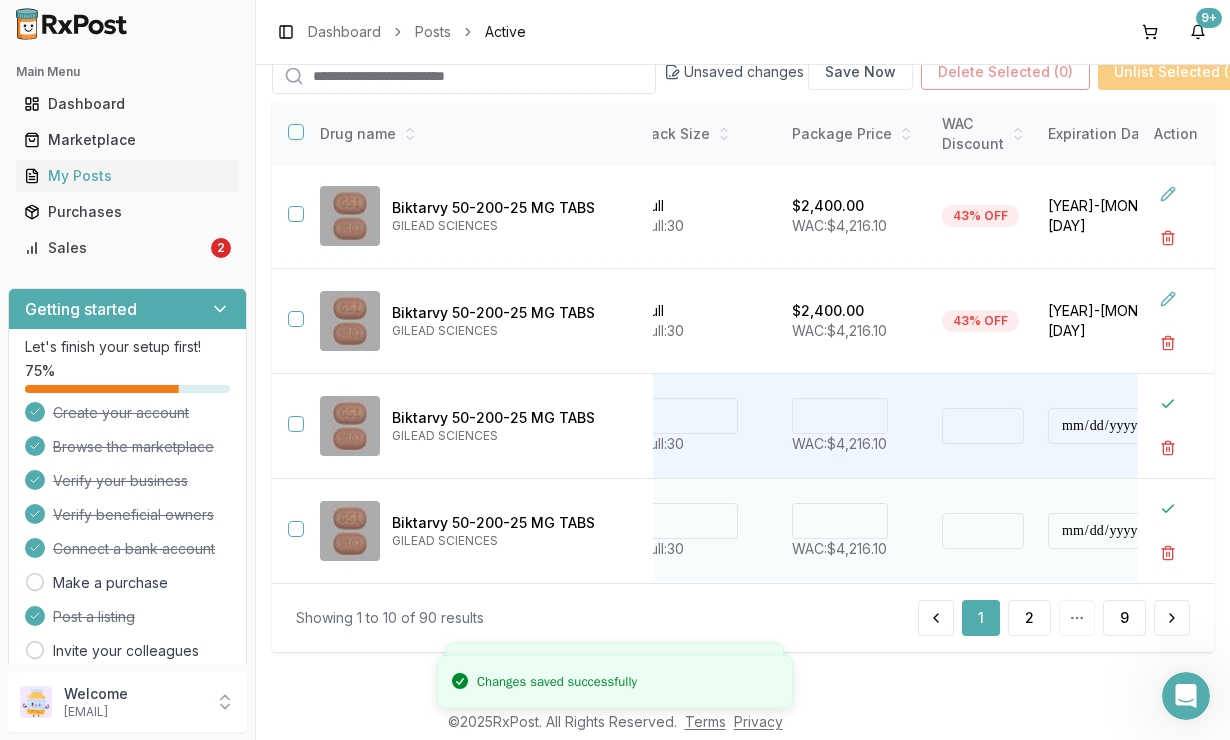 click on "****" at bounding box center [840, 521] 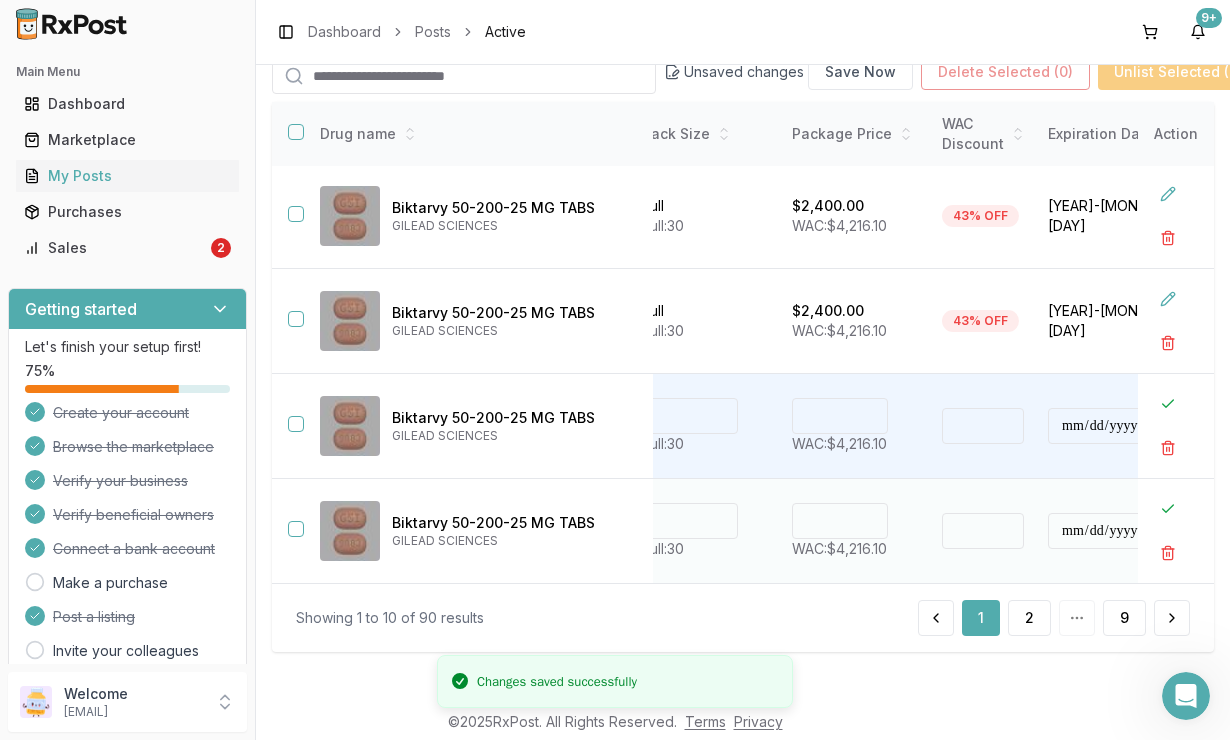 click on "****" at bounding box center (840, 521) 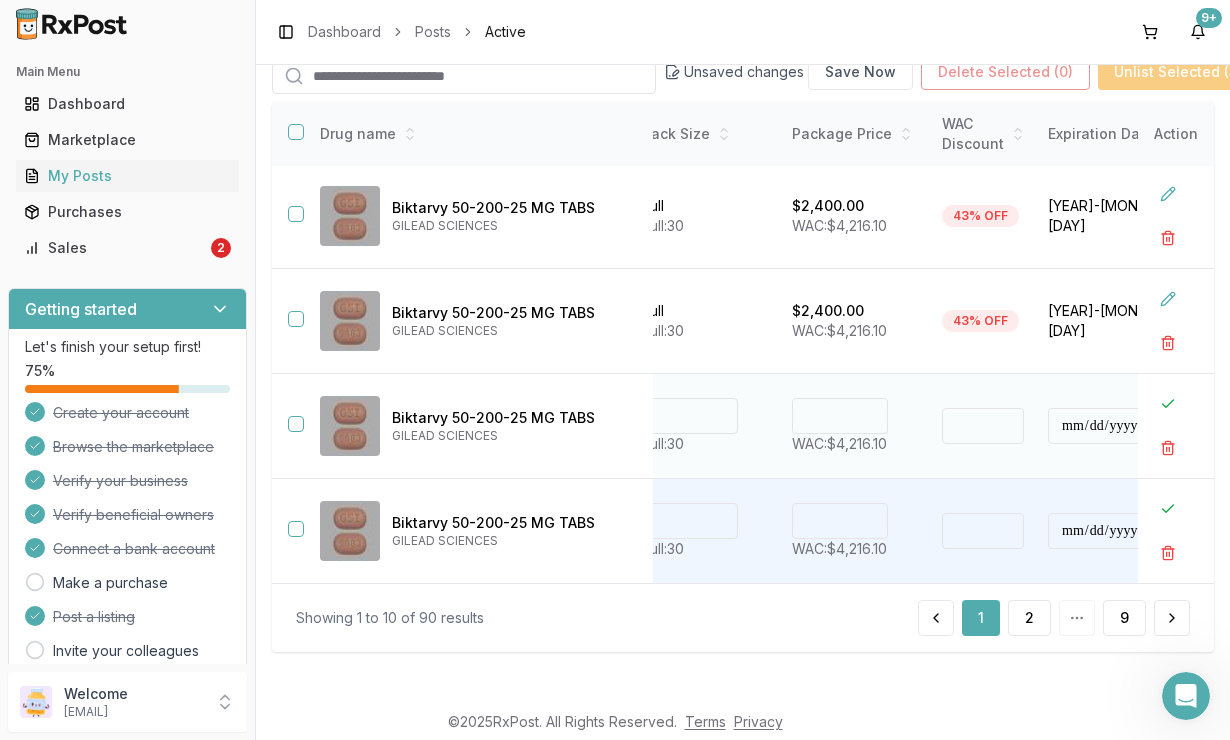 type on "****" 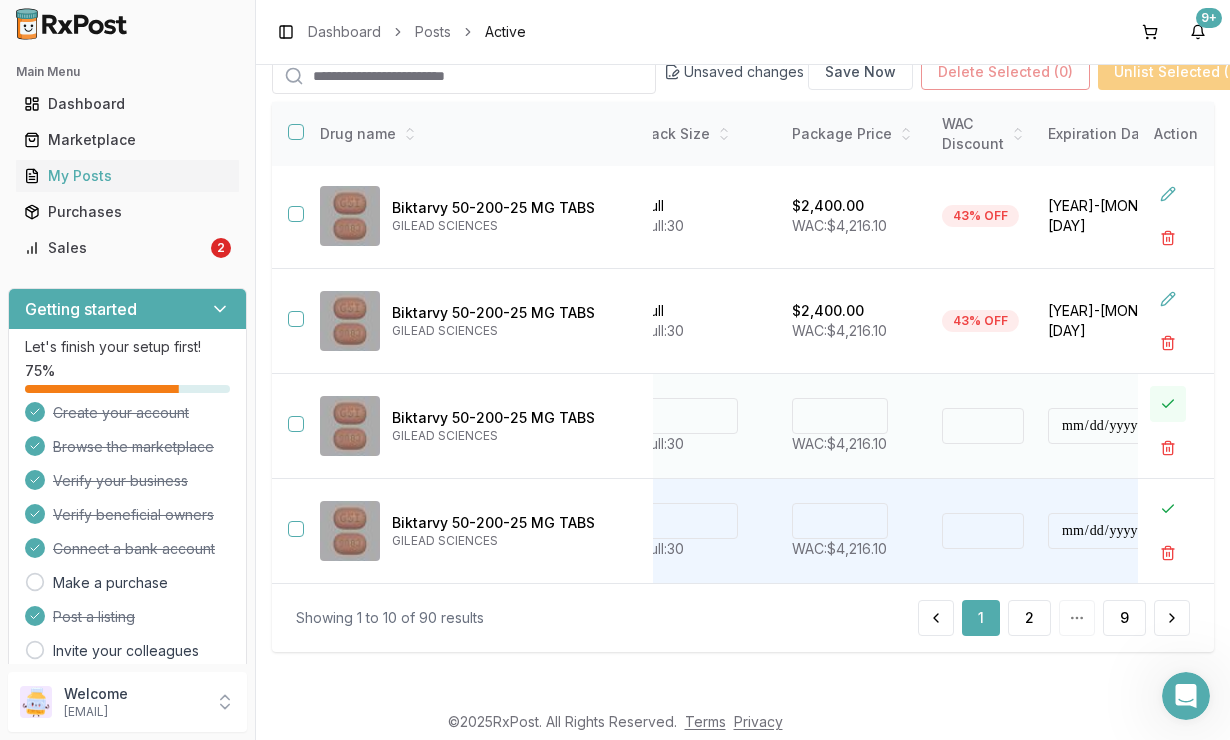 type on "*******" 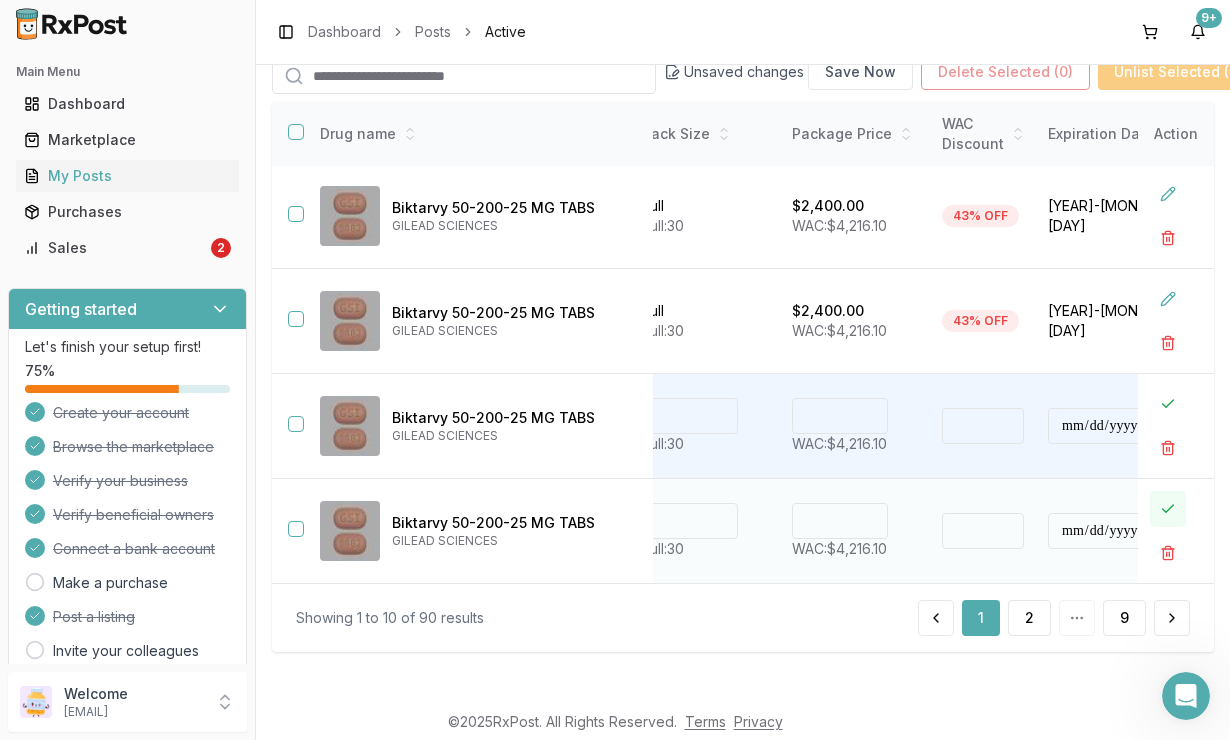 click at bounding box center [1168, 509] 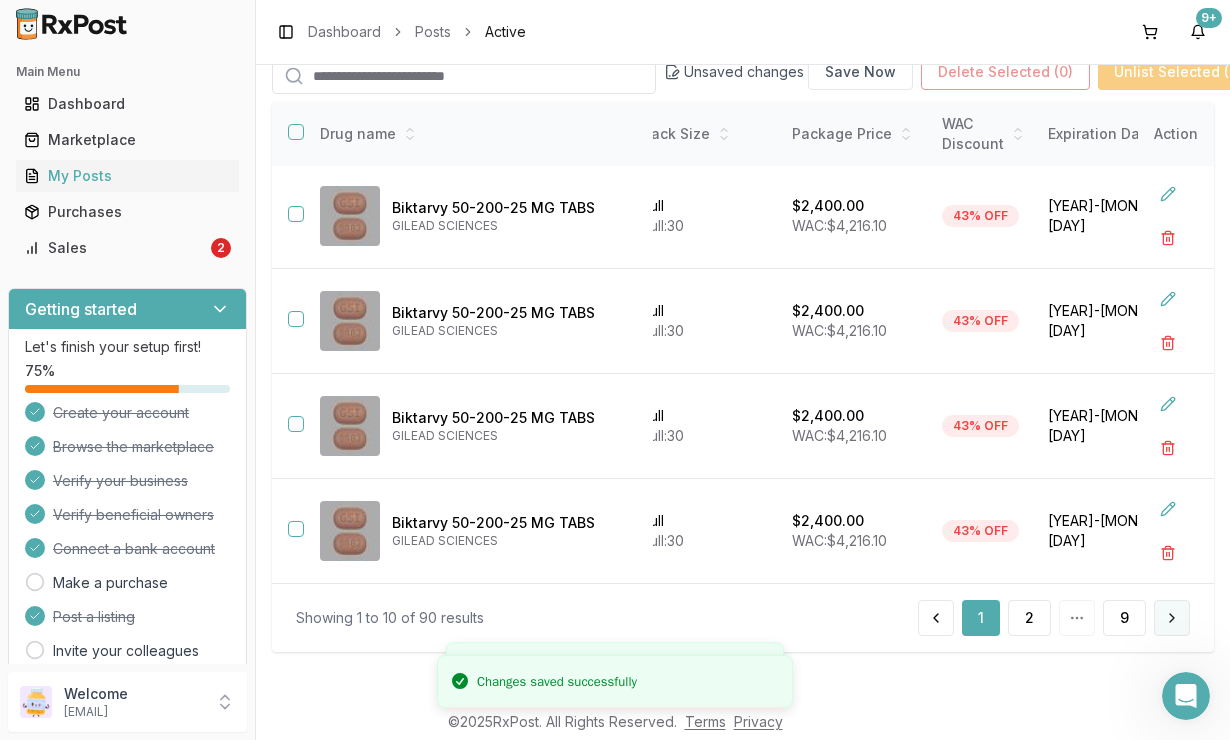 click at bounding box center [1172, 618] 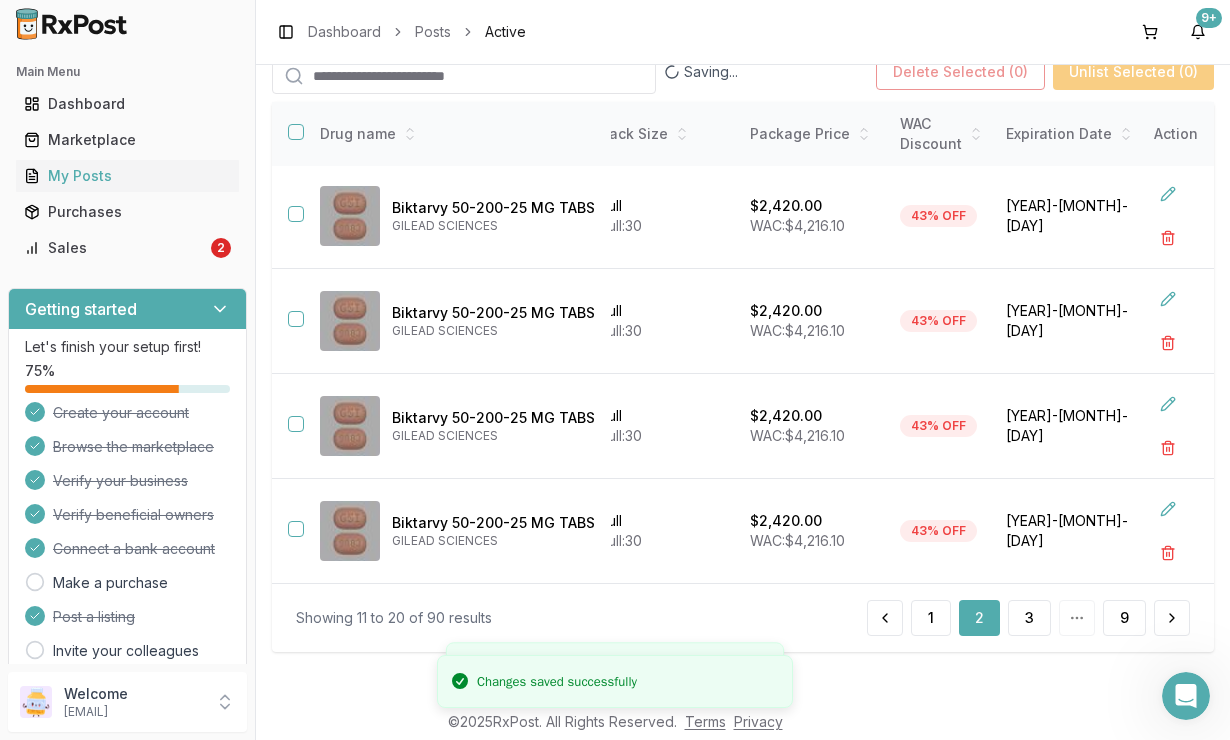 scroll, scrollTop: 201, scrollLeft: 0, axis: vertical 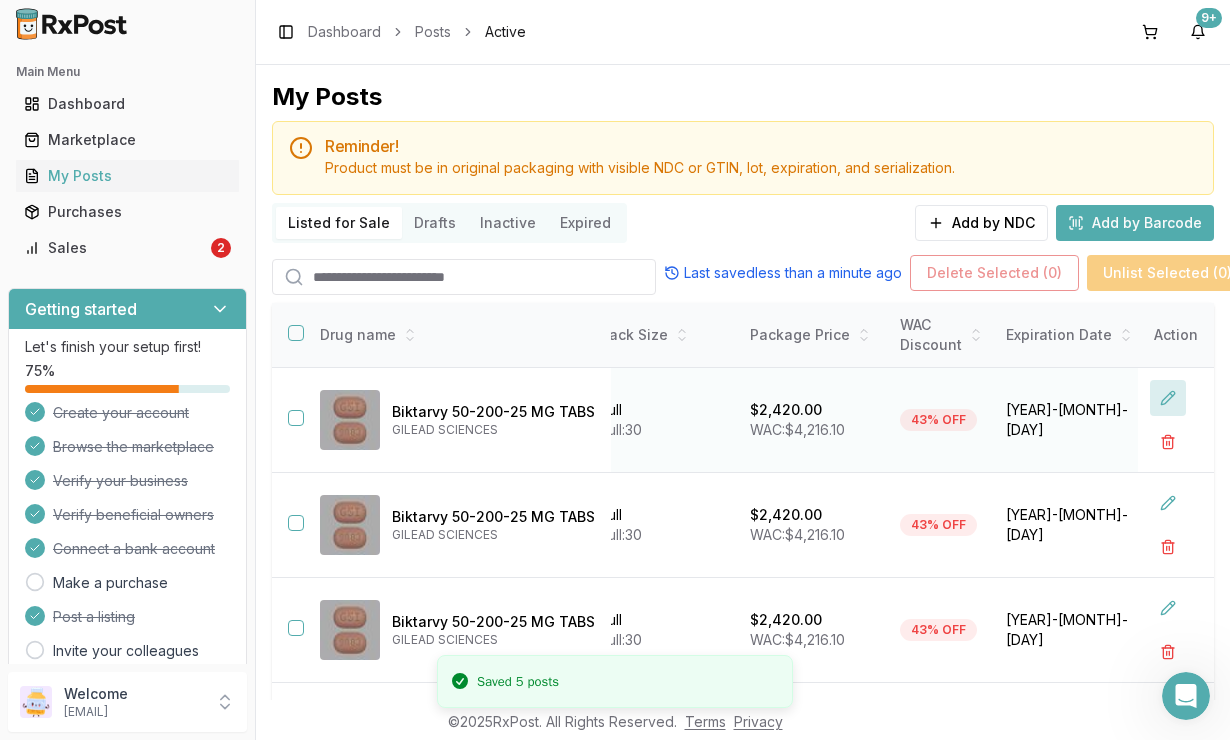 click at bounding box center (1168, 398) 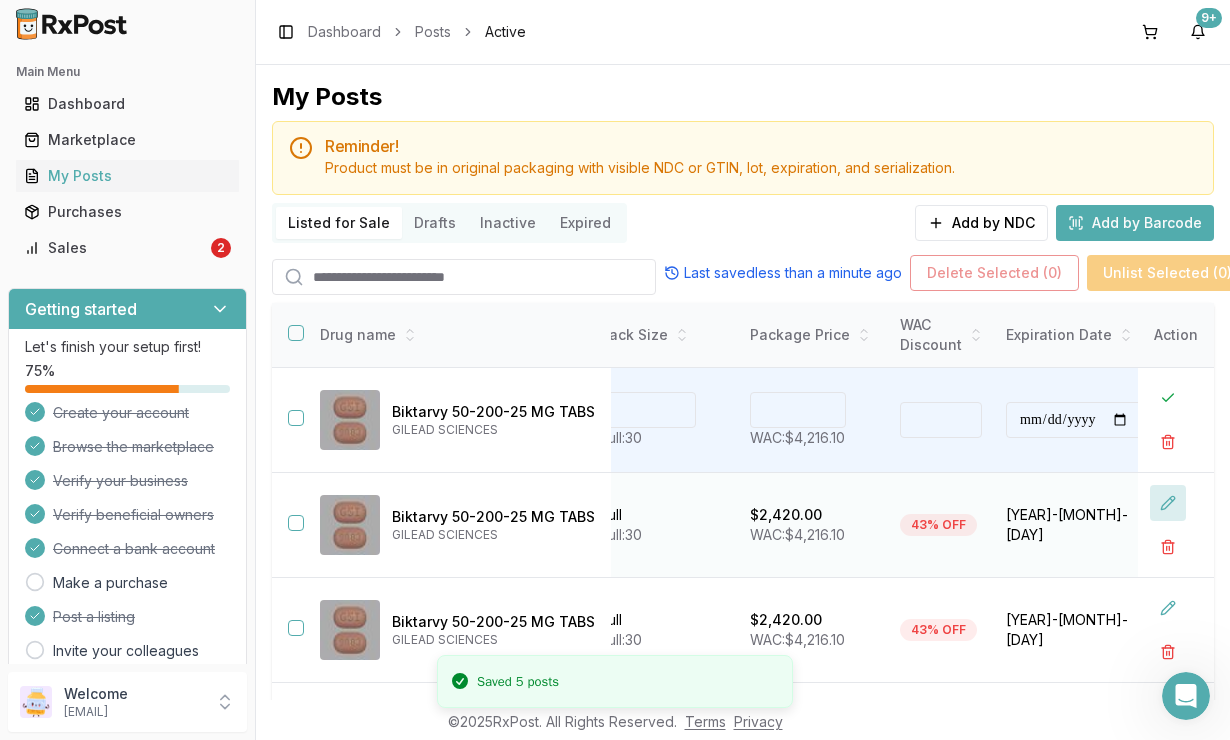 click at bounding box center [1168, 503] 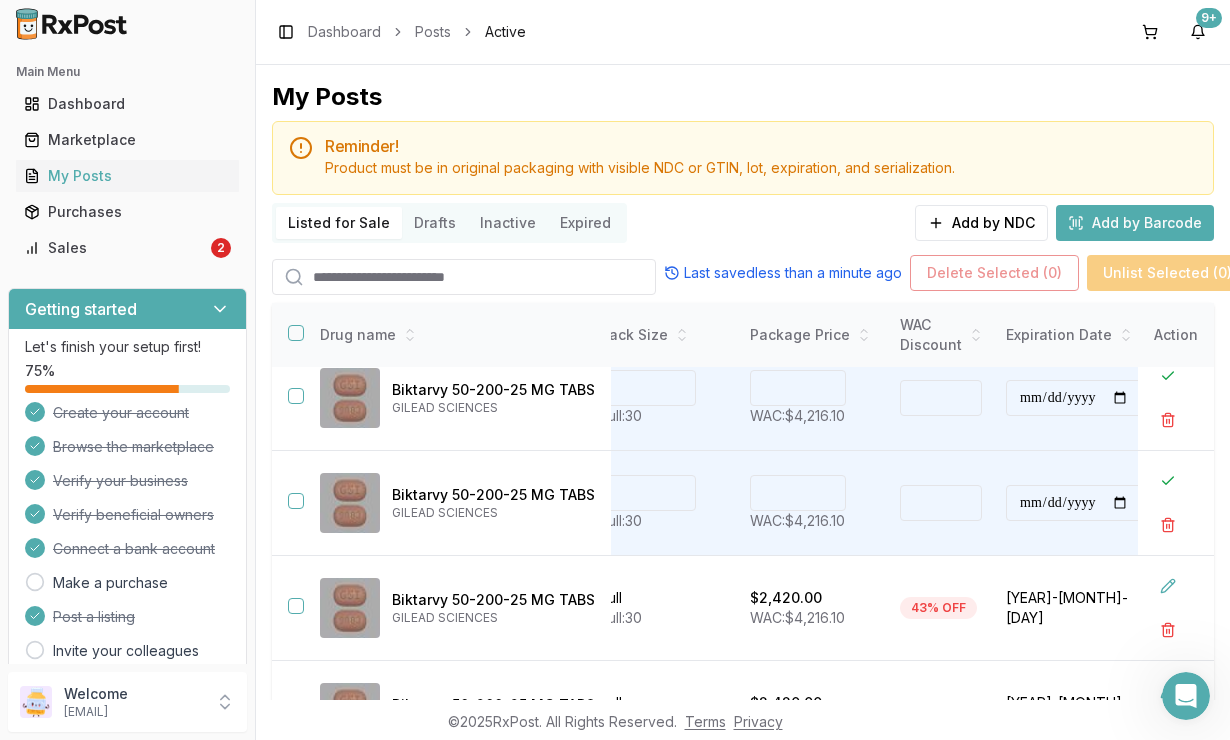 scroll, scrollTop: 18, scrollLeft: 473, axis: both 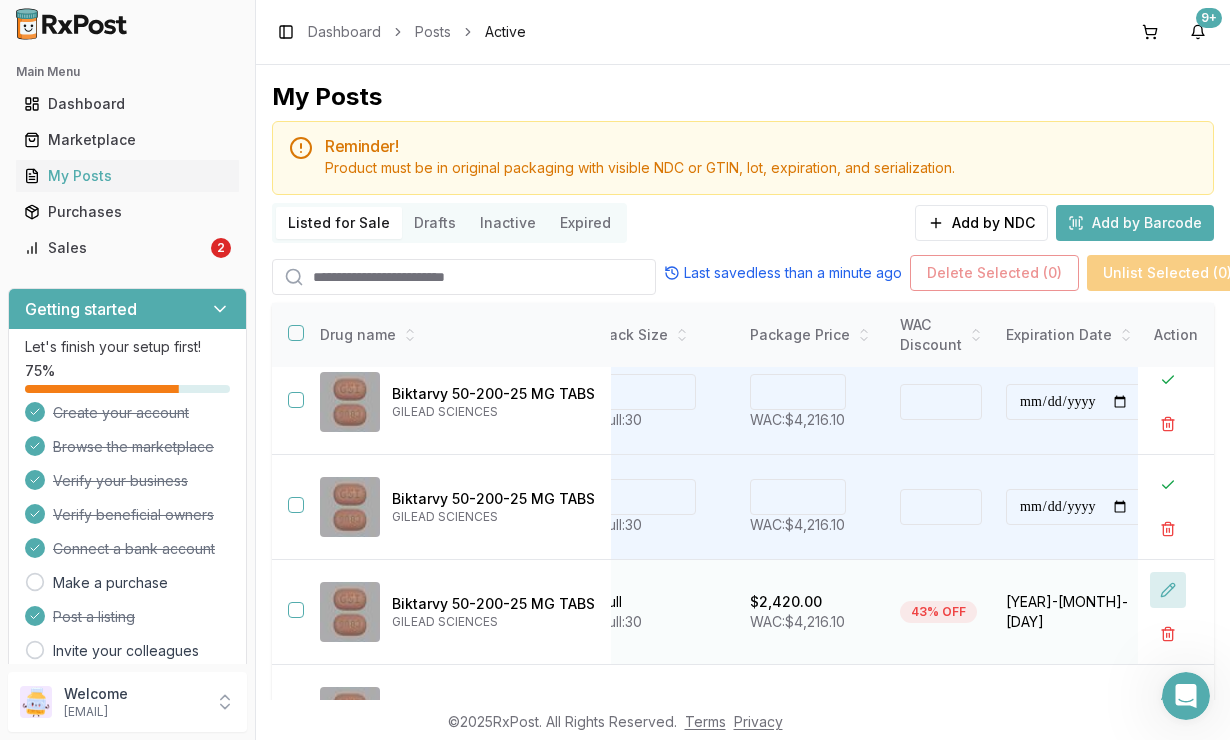 click at bounding box center [1168, 590] 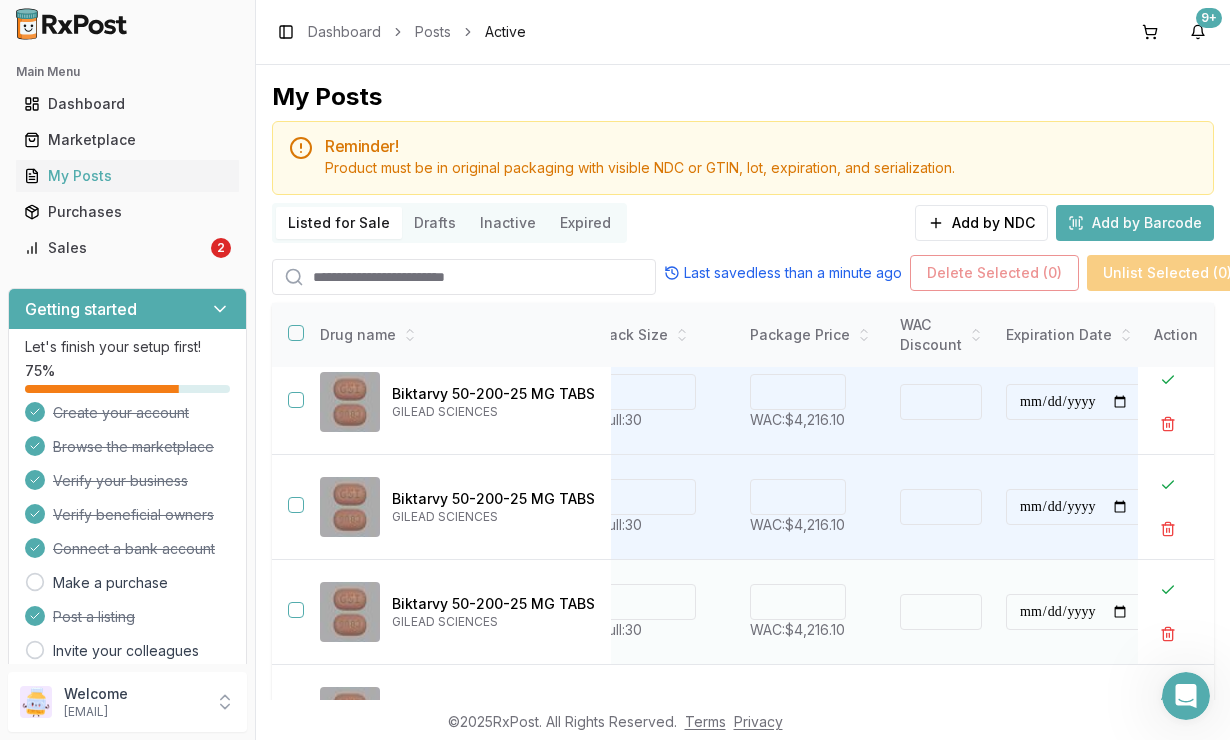 click on "****" at bounding box center [798, 602] 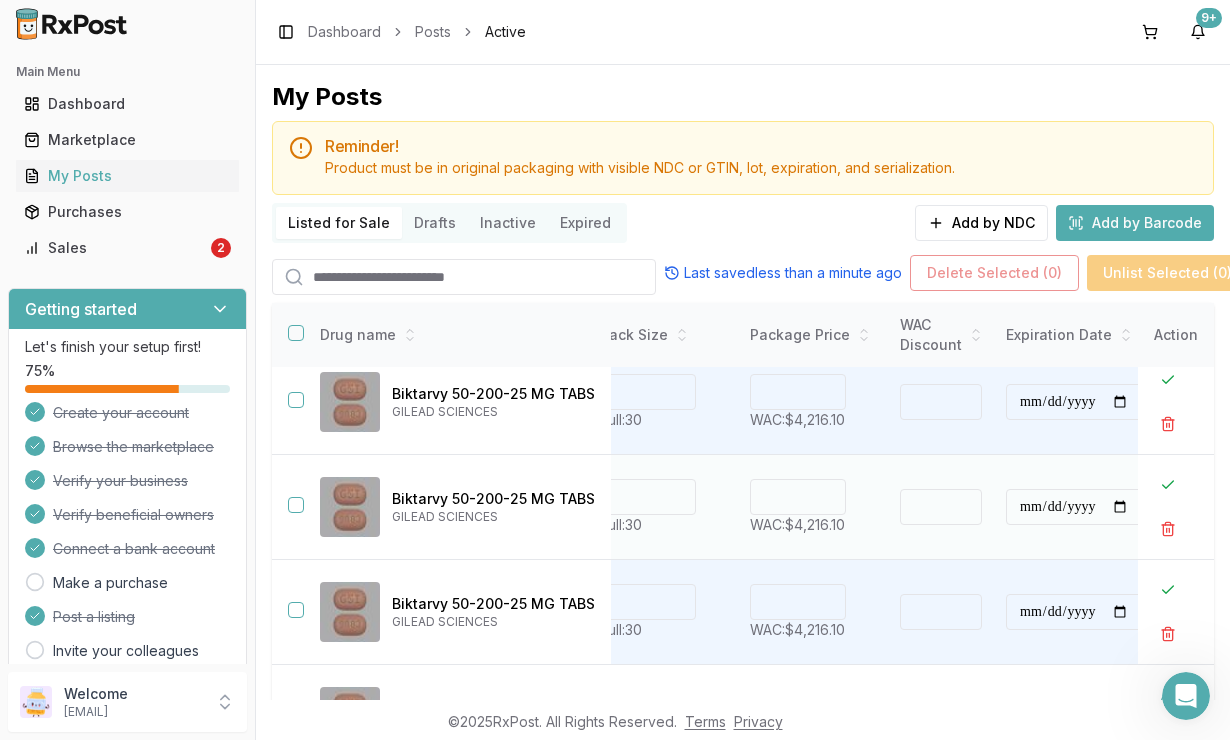 type on "****" 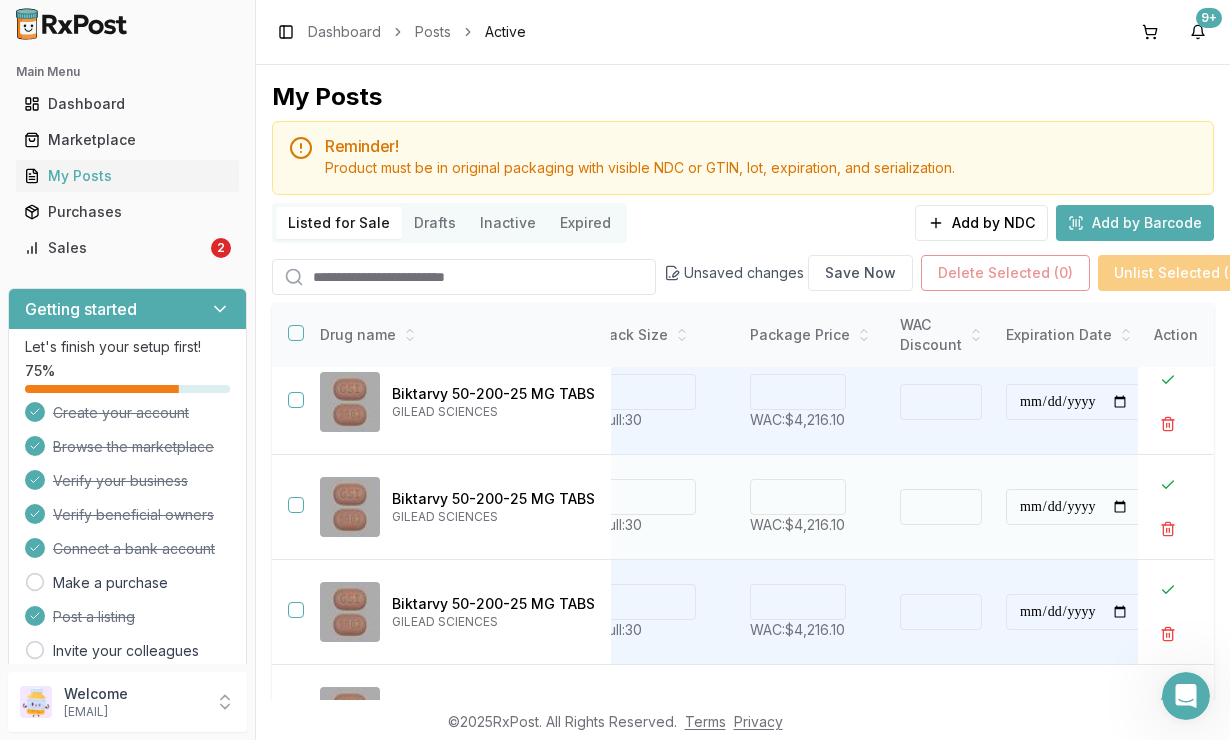 click on "****" at bounding box center (798, 497) 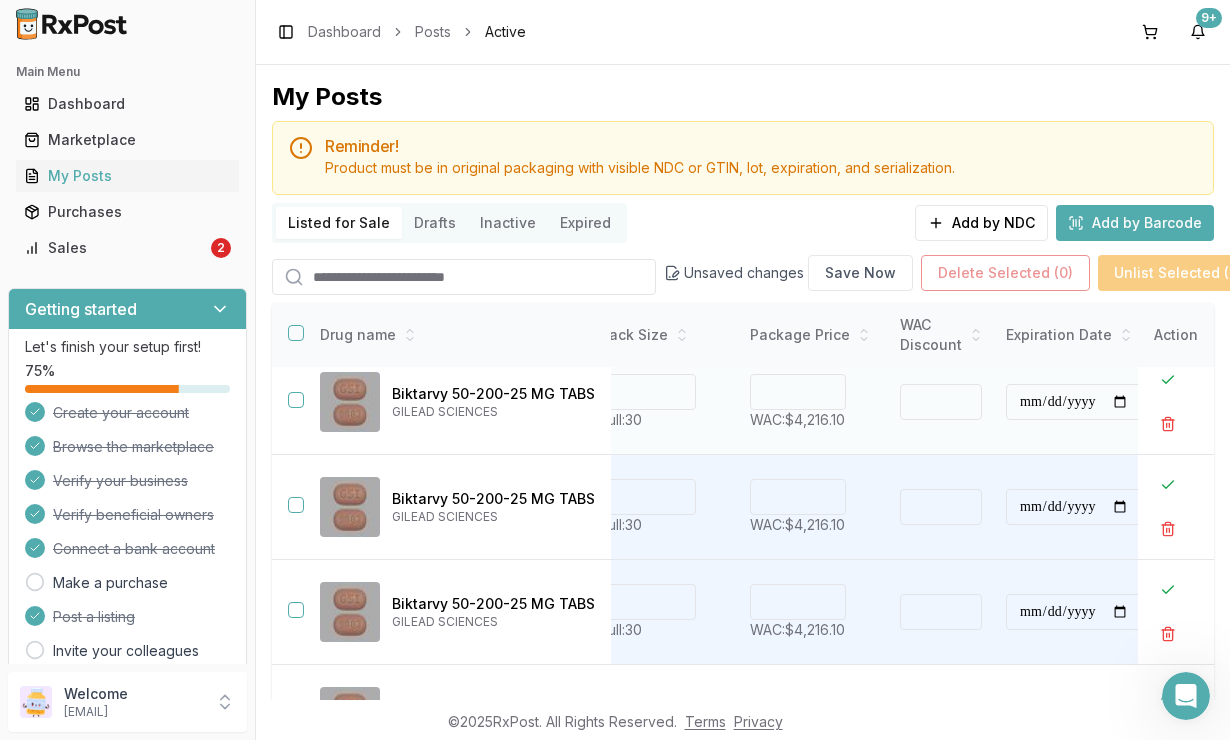 type on "****" 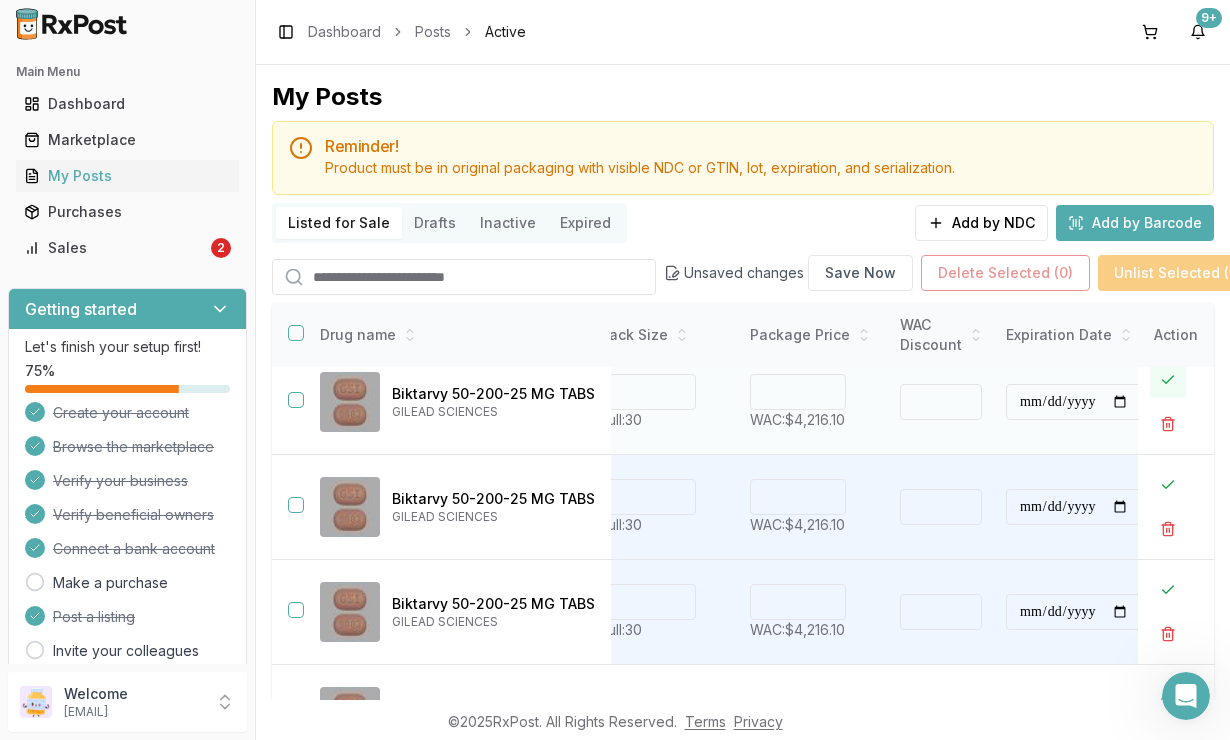 click at bounding box center [1168, 380] 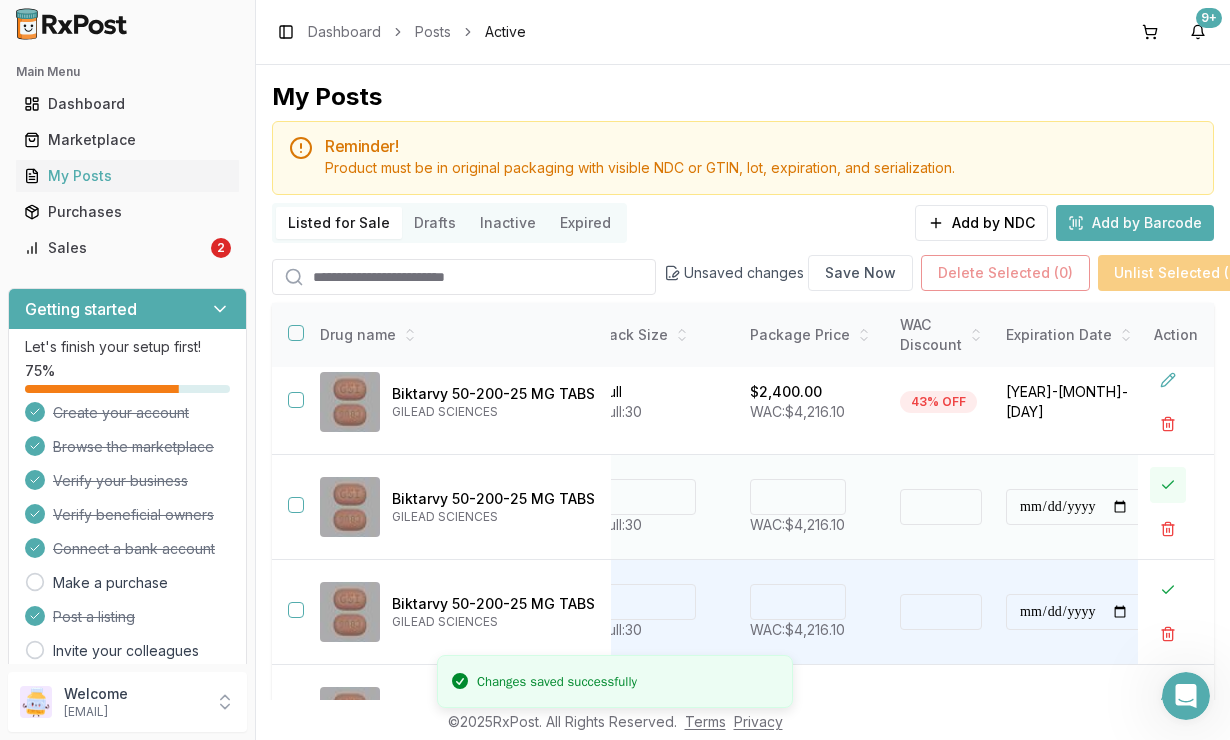 click at bounding box center [1168, 485] 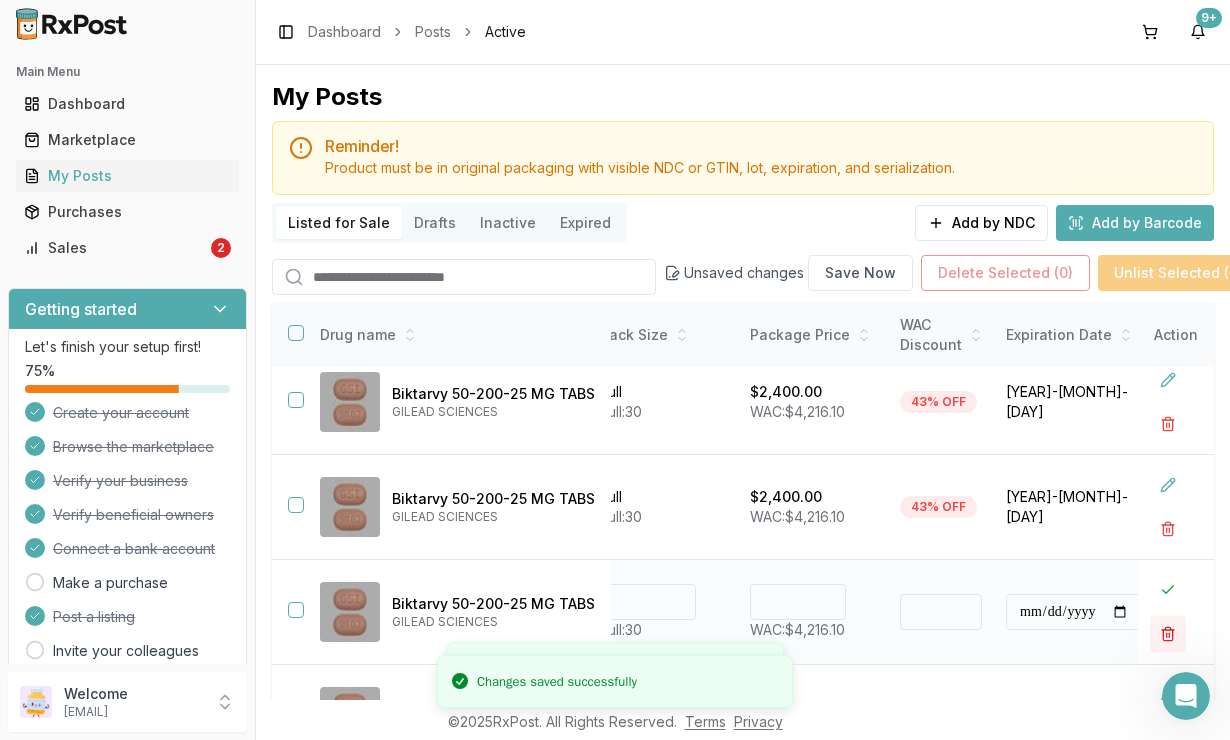 click at bounding box center (1168, 634) 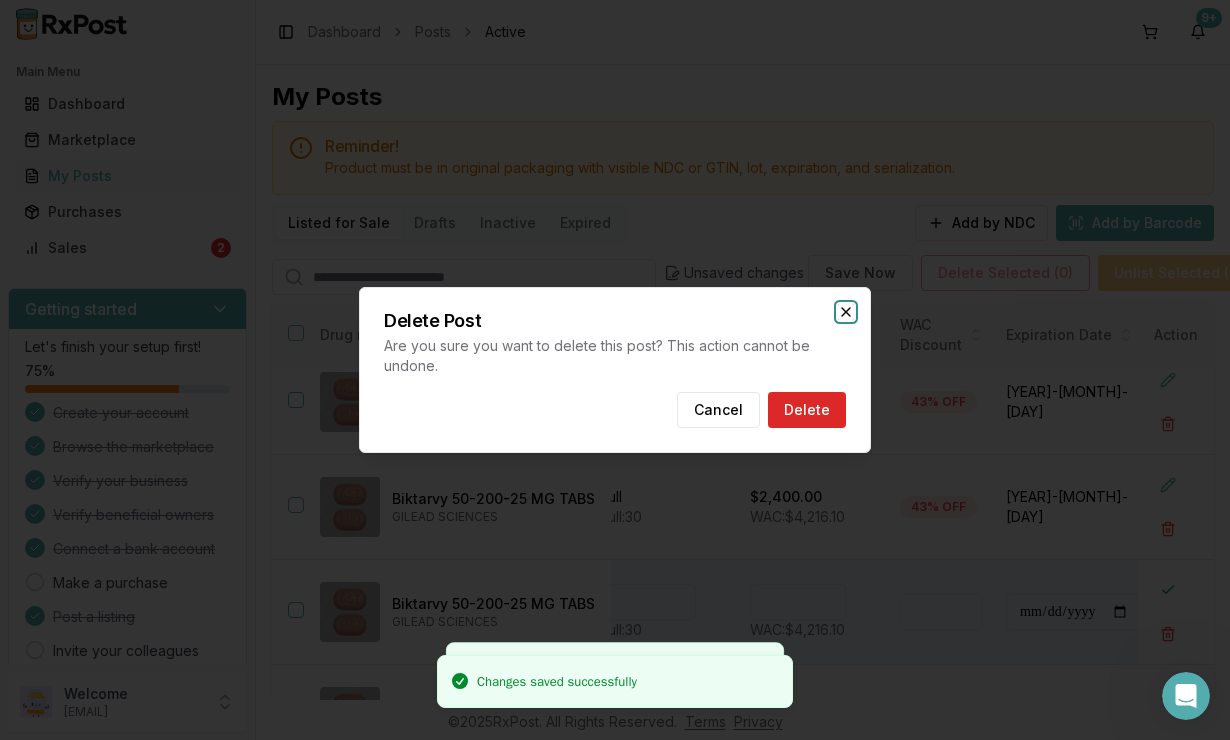 click 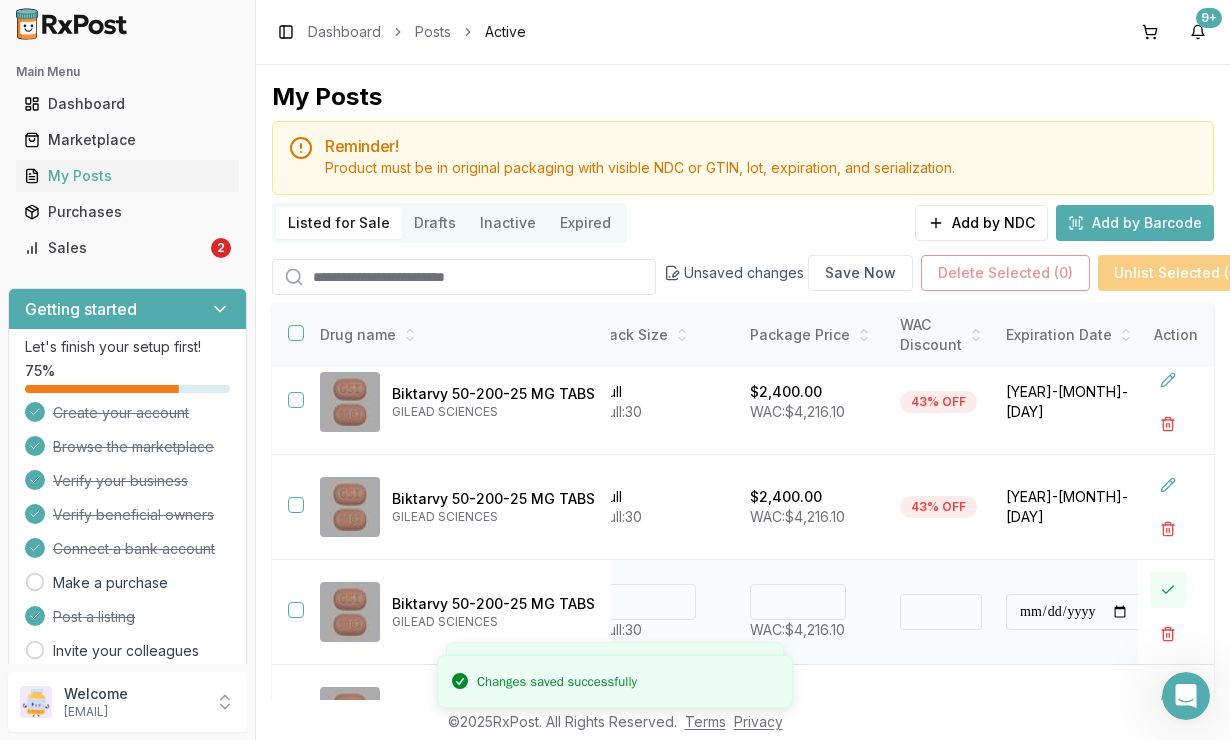click at bounding box center (1168, 590) 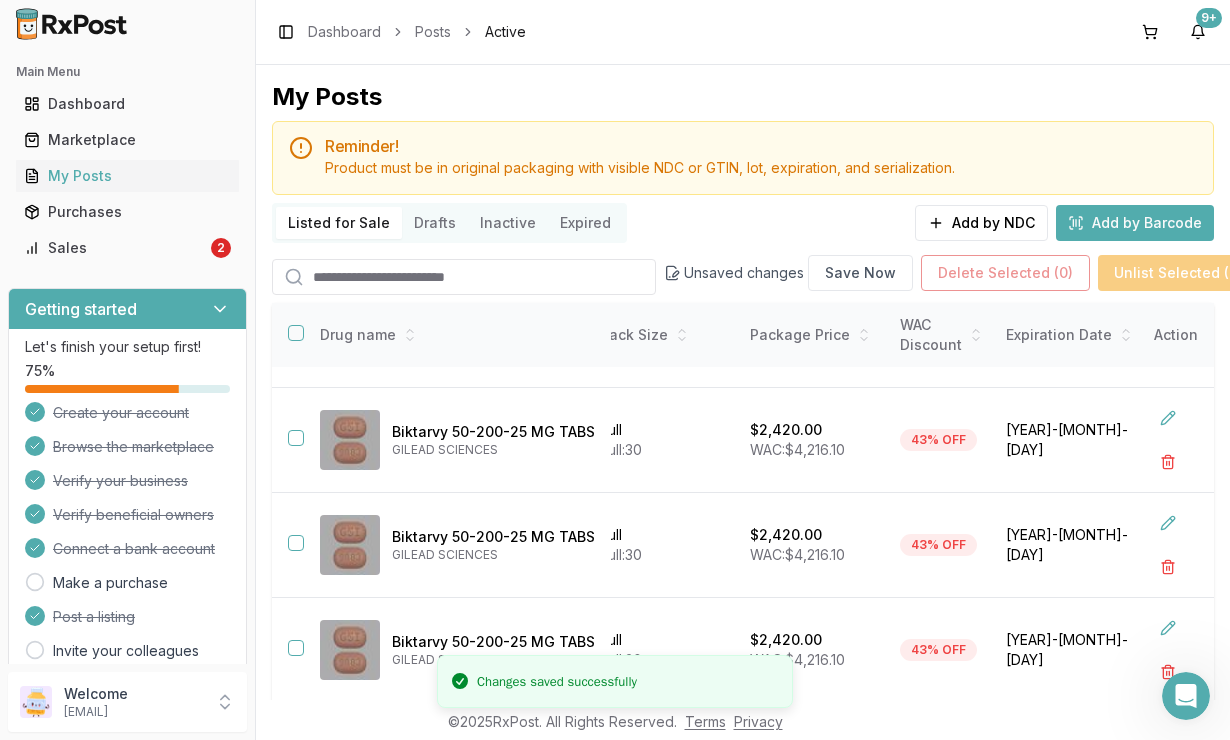 scroll, scrollTop: 302, scrollLeft: 473, axis: both 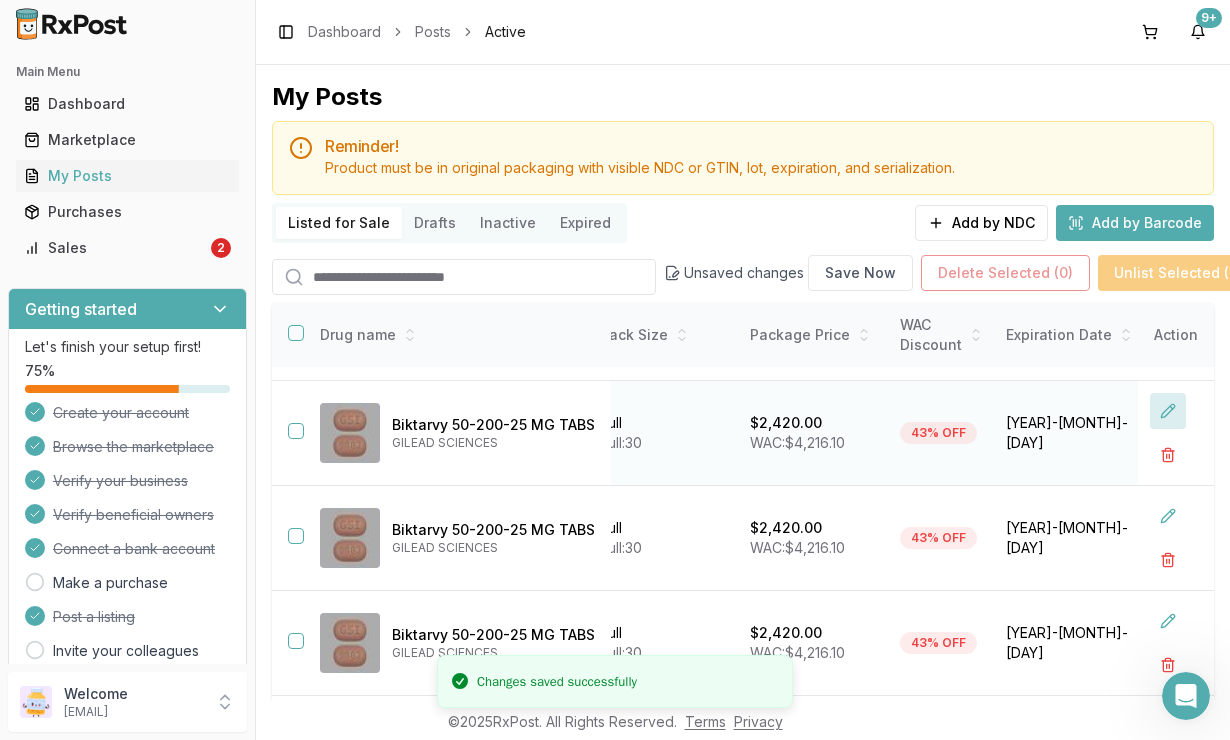 click at bounding box center [1168, 411] 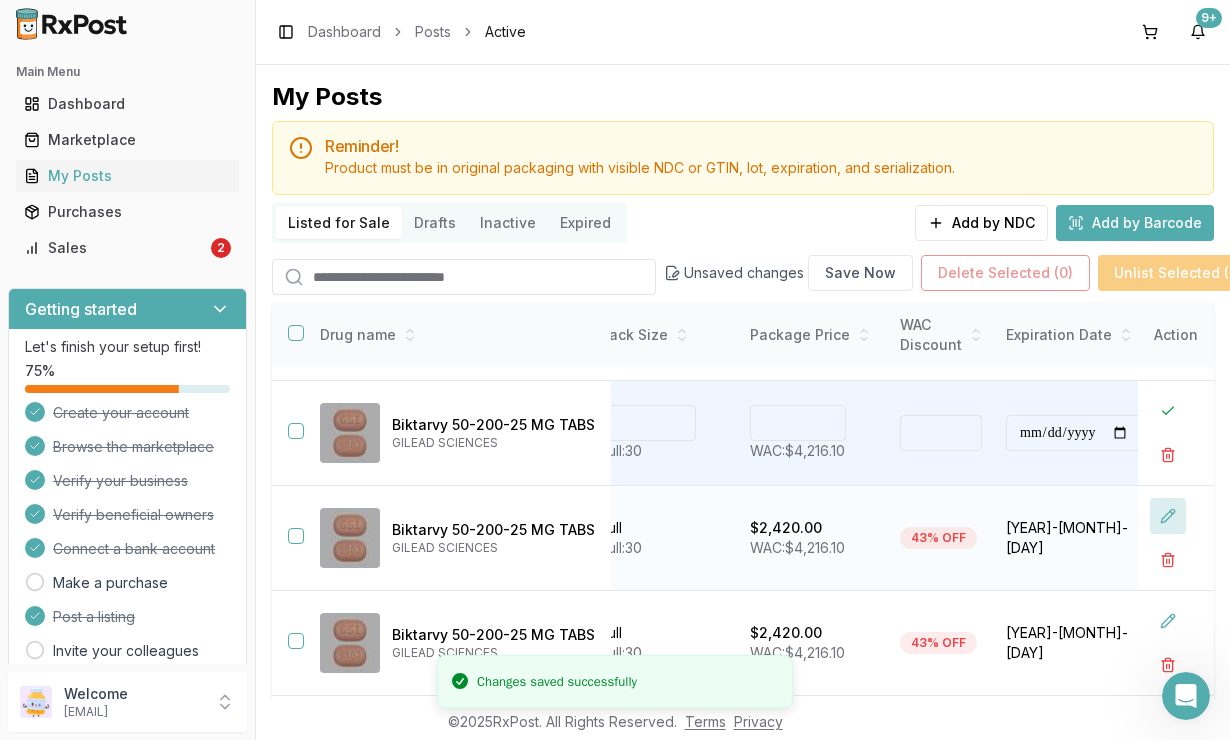 click at bounding box center [1168, 516] 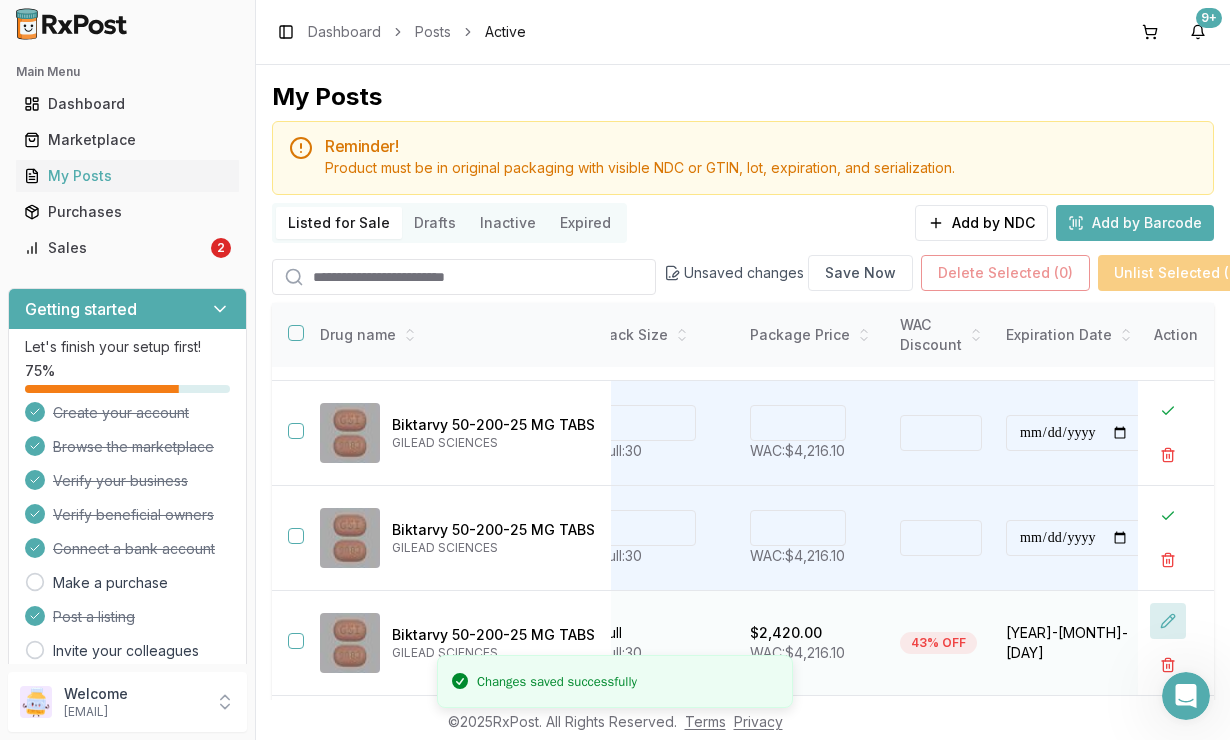 click at bounding box center (1168, 621) 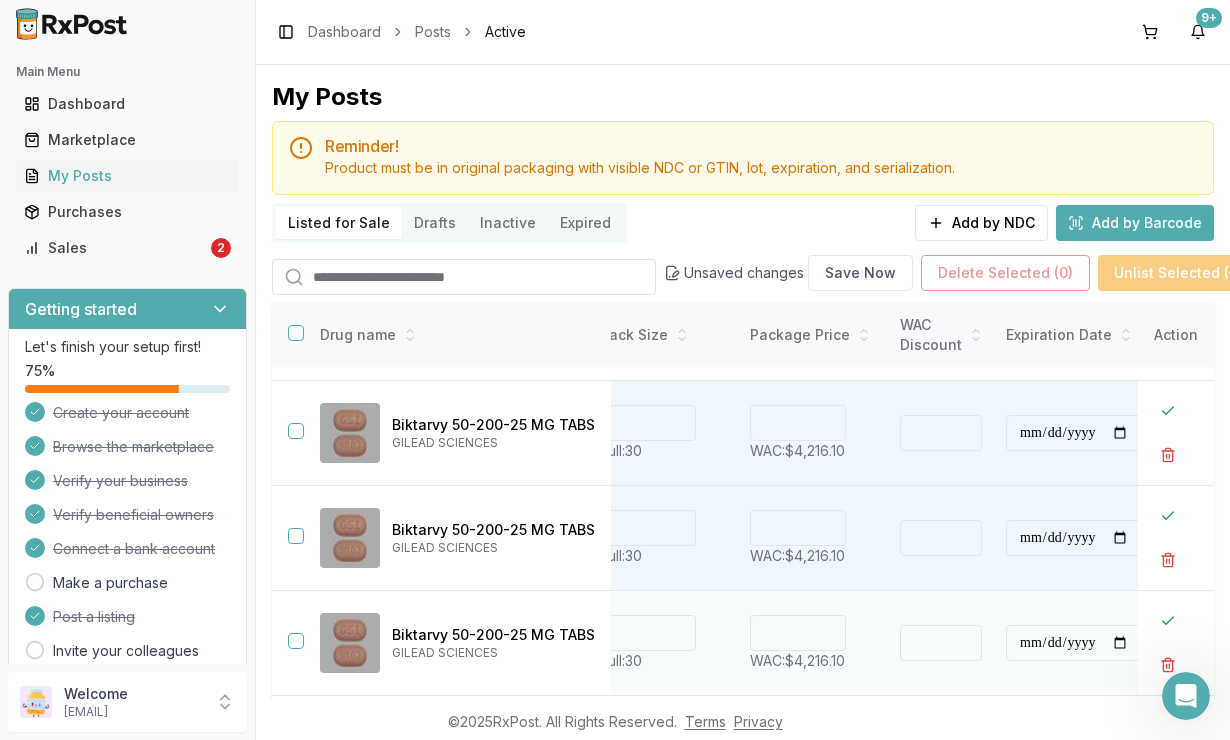 click on "****" at bounding box center [798, 633] 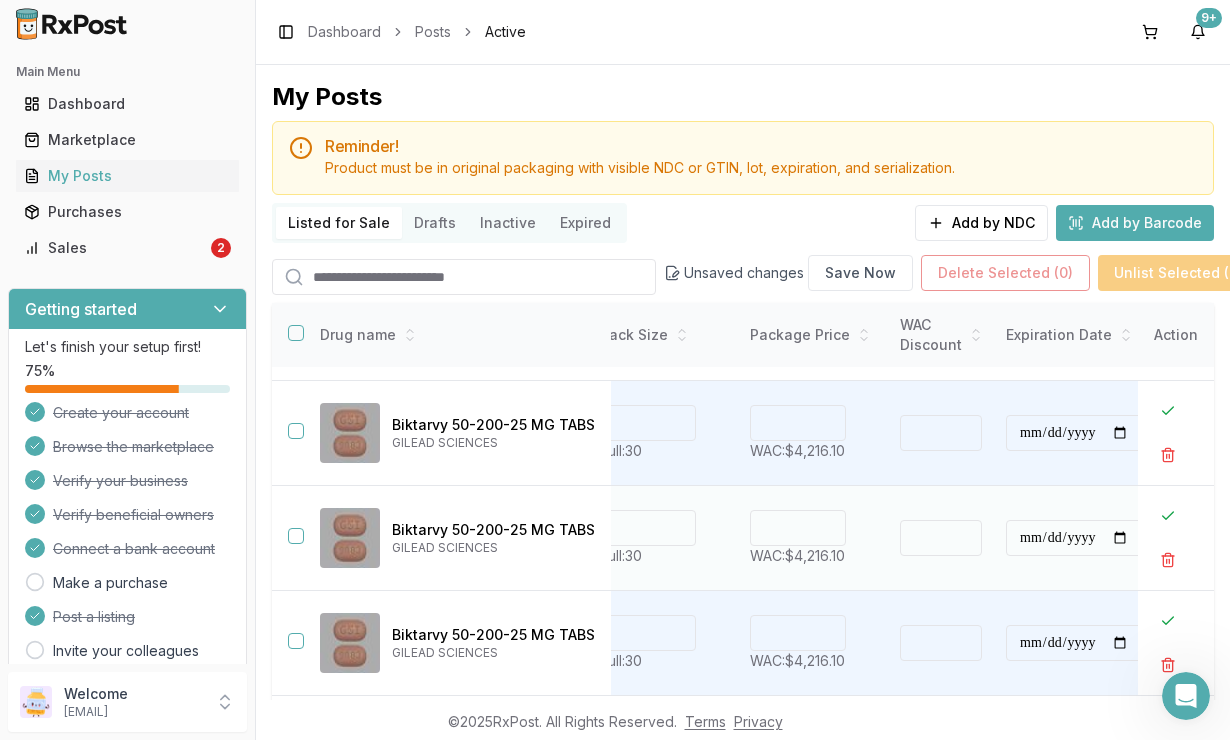 type on "****" 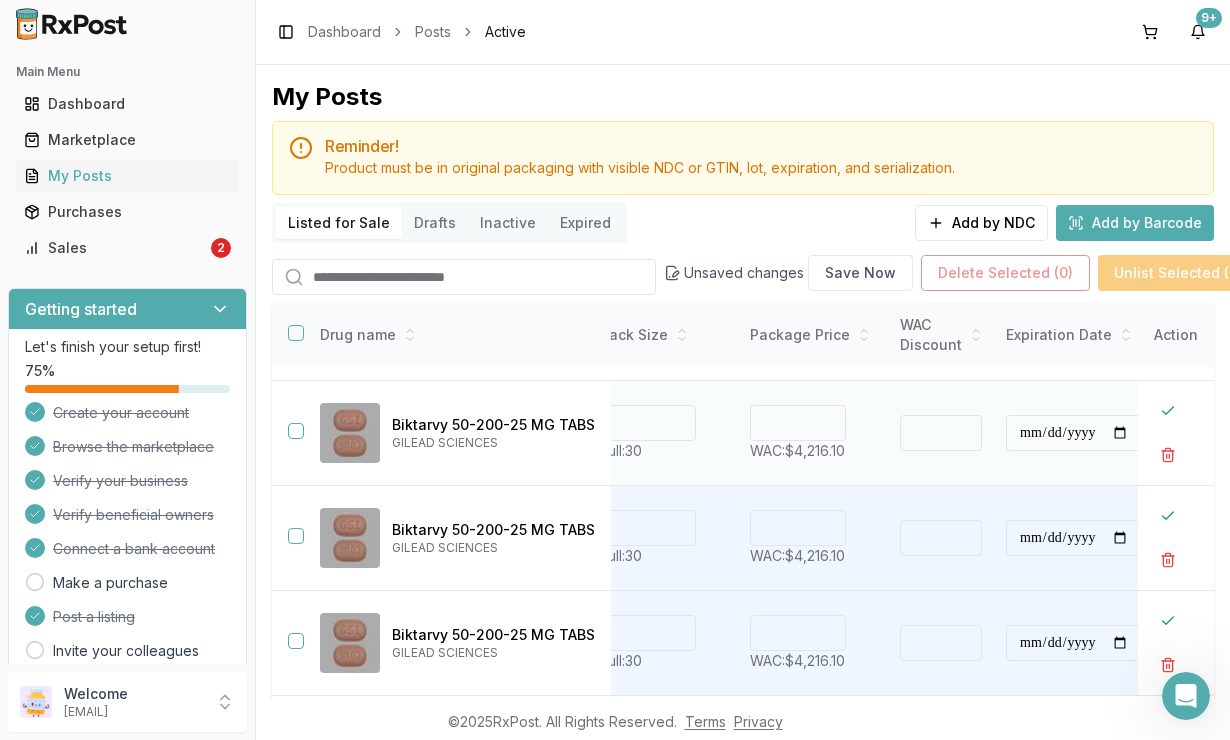 type on "****" 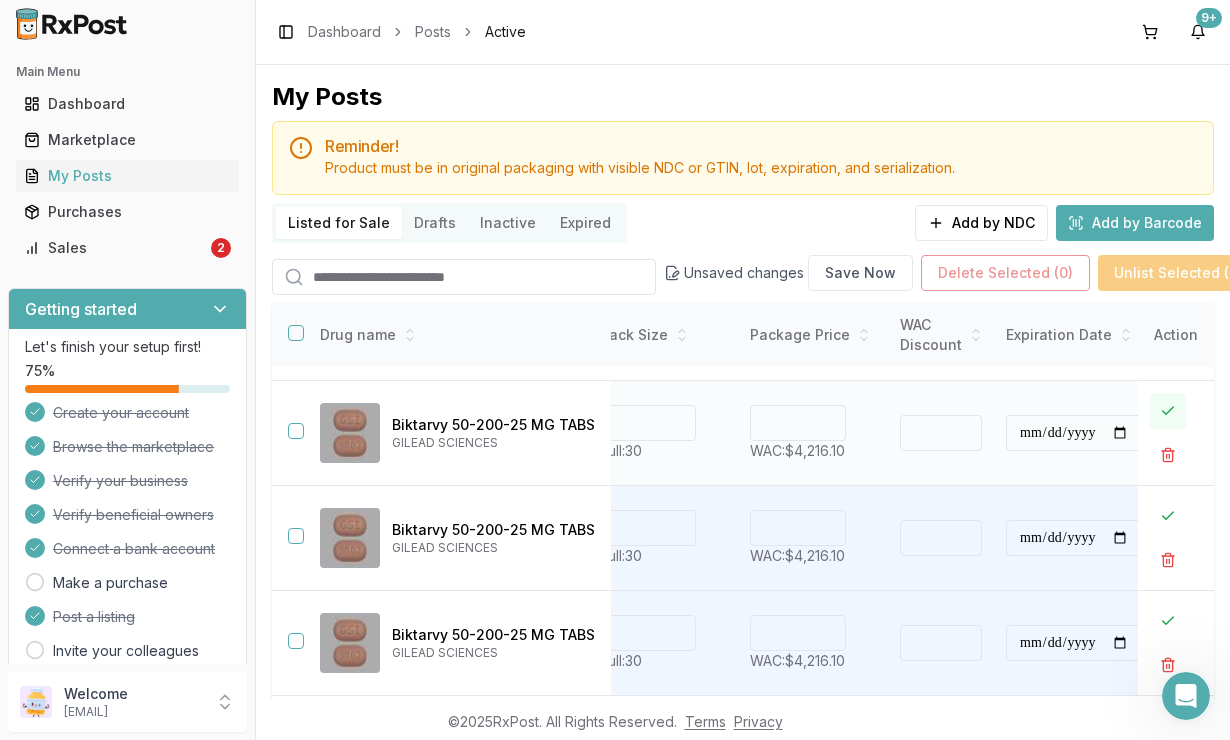 type on "*******" 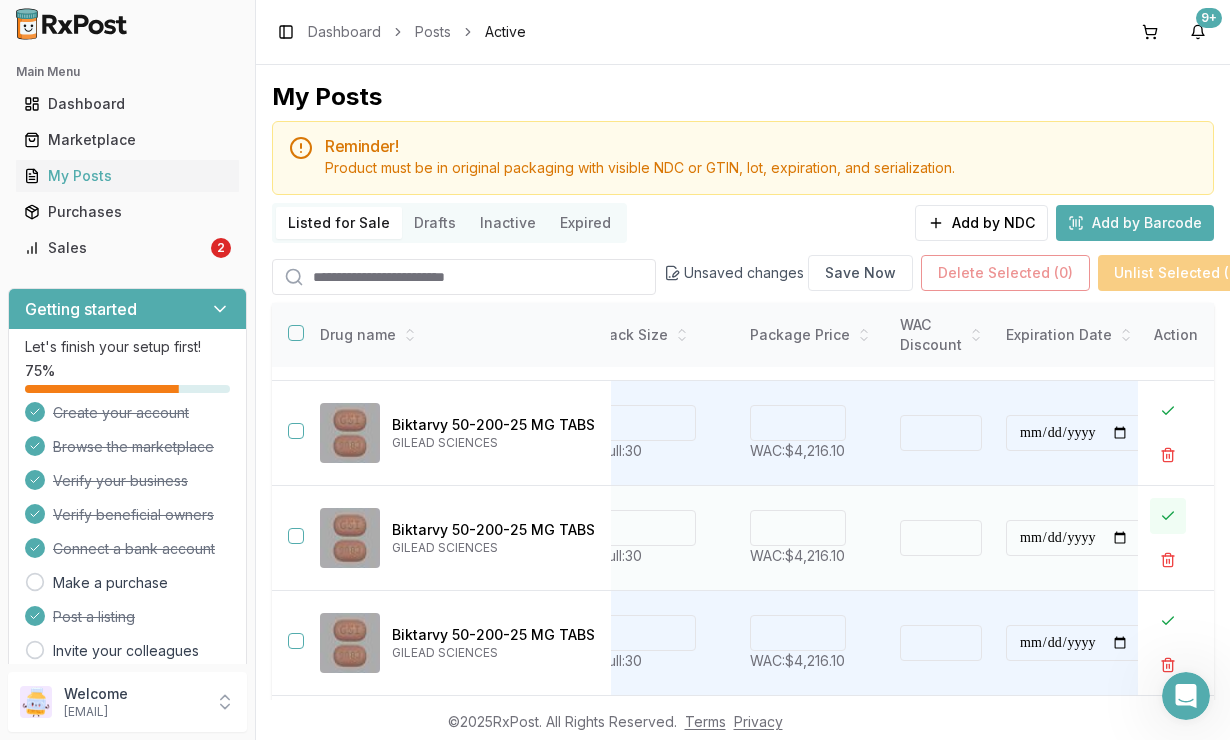 click at bounding box center (1168, 516) 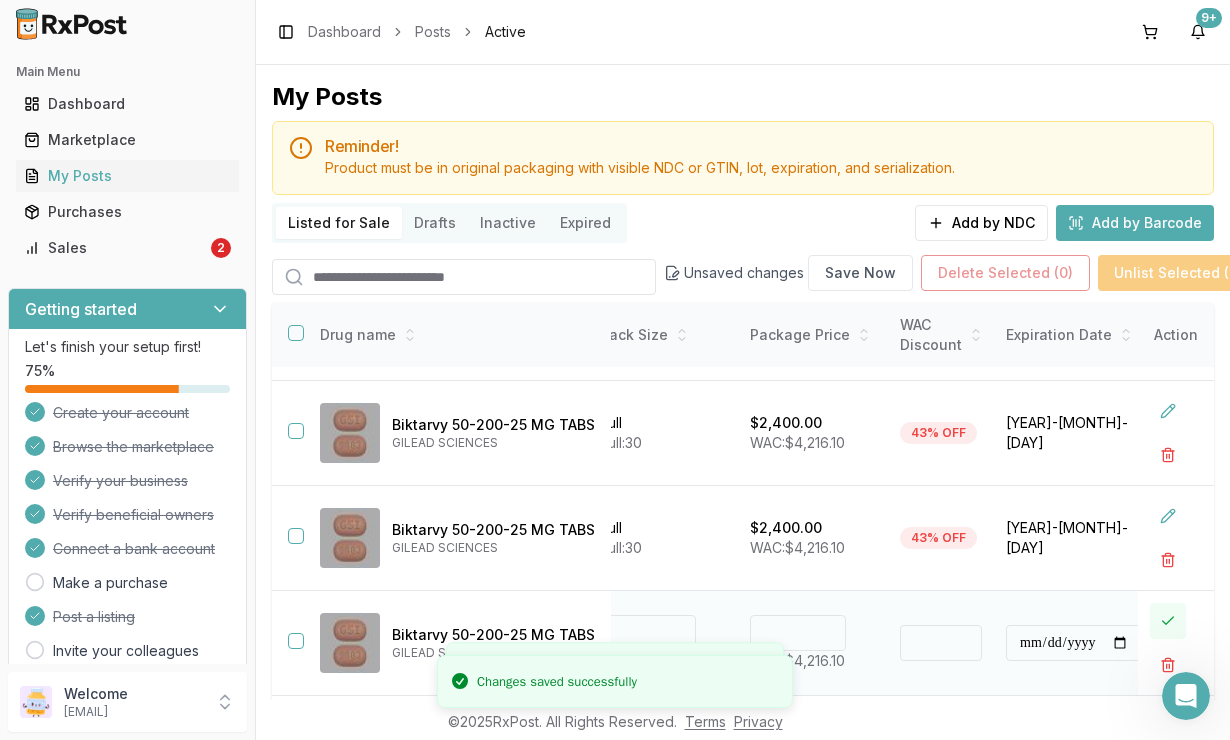click at bounding box center [1168, 621] 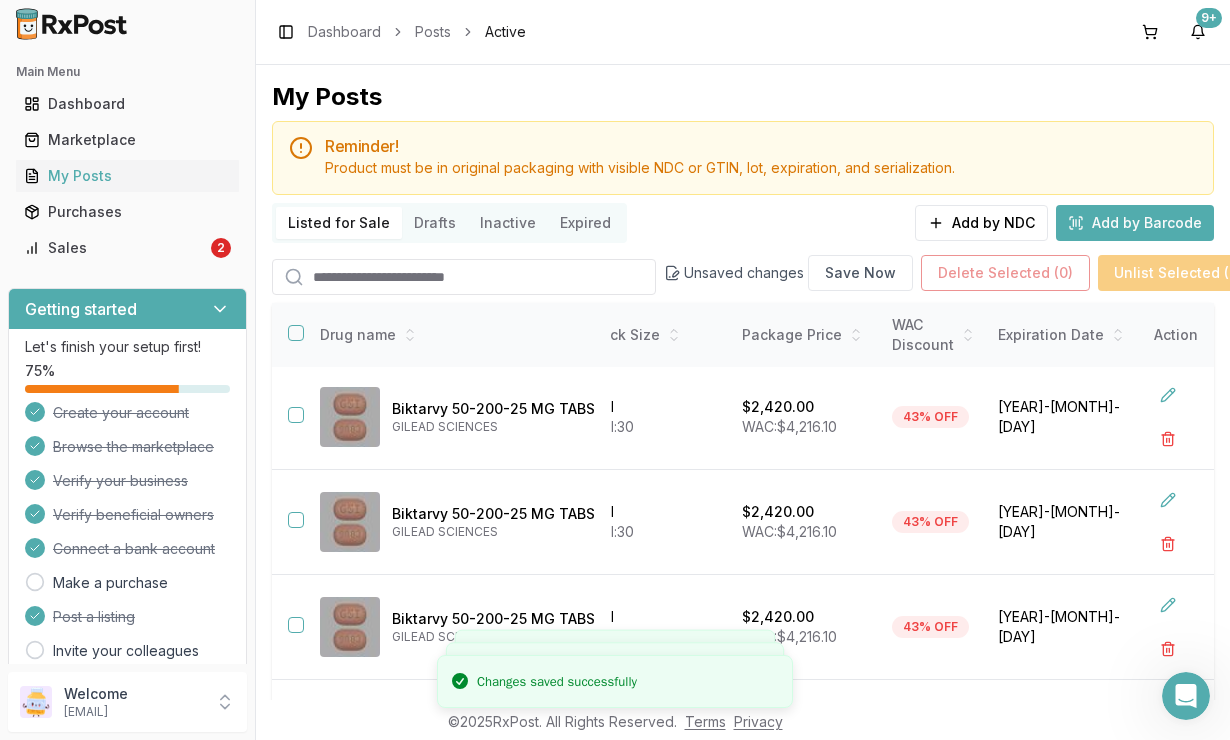 scroll, scrollTop: 639, scrollLeft: 481, axis: both 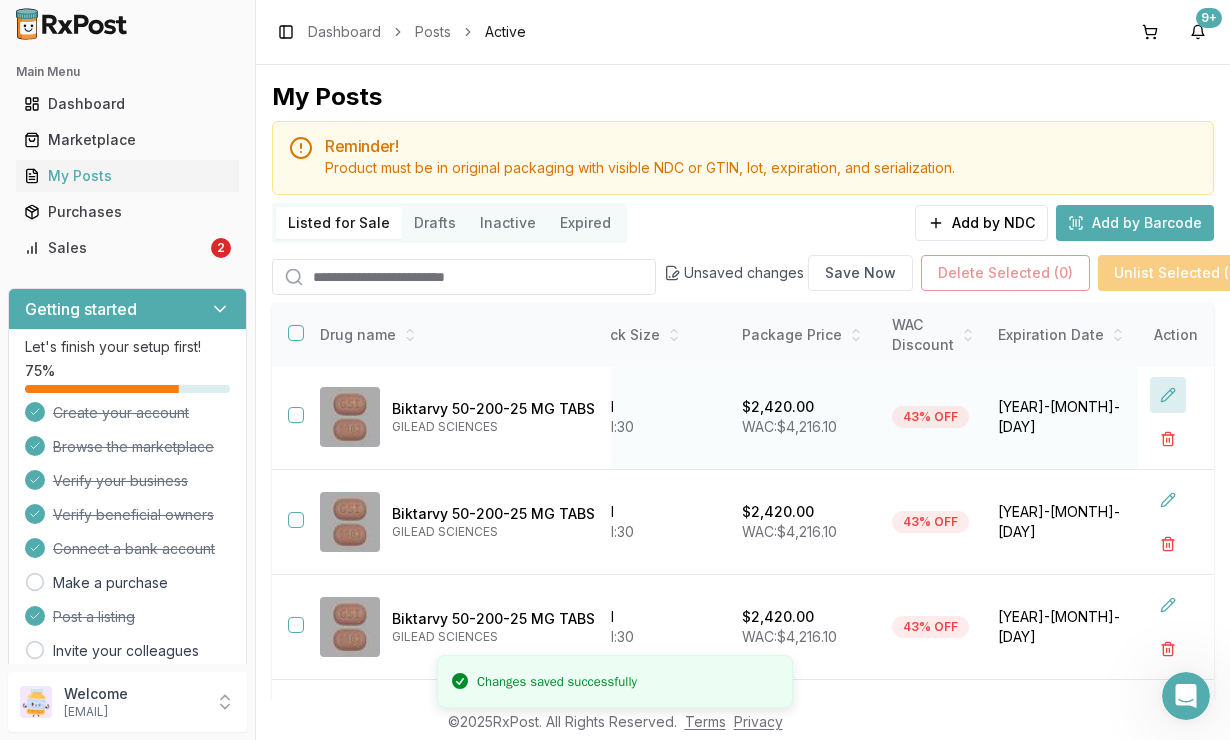 click at bounding box center (1168, 395) 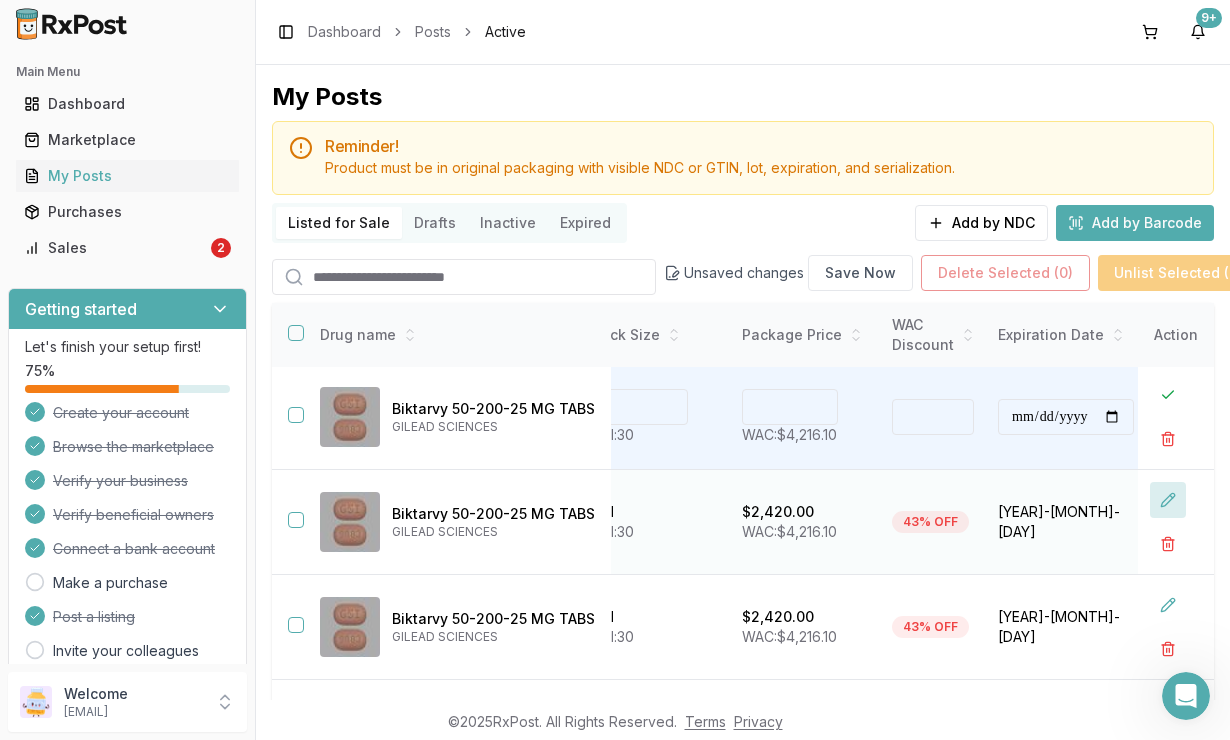 click at bounding box center (1168, 500) 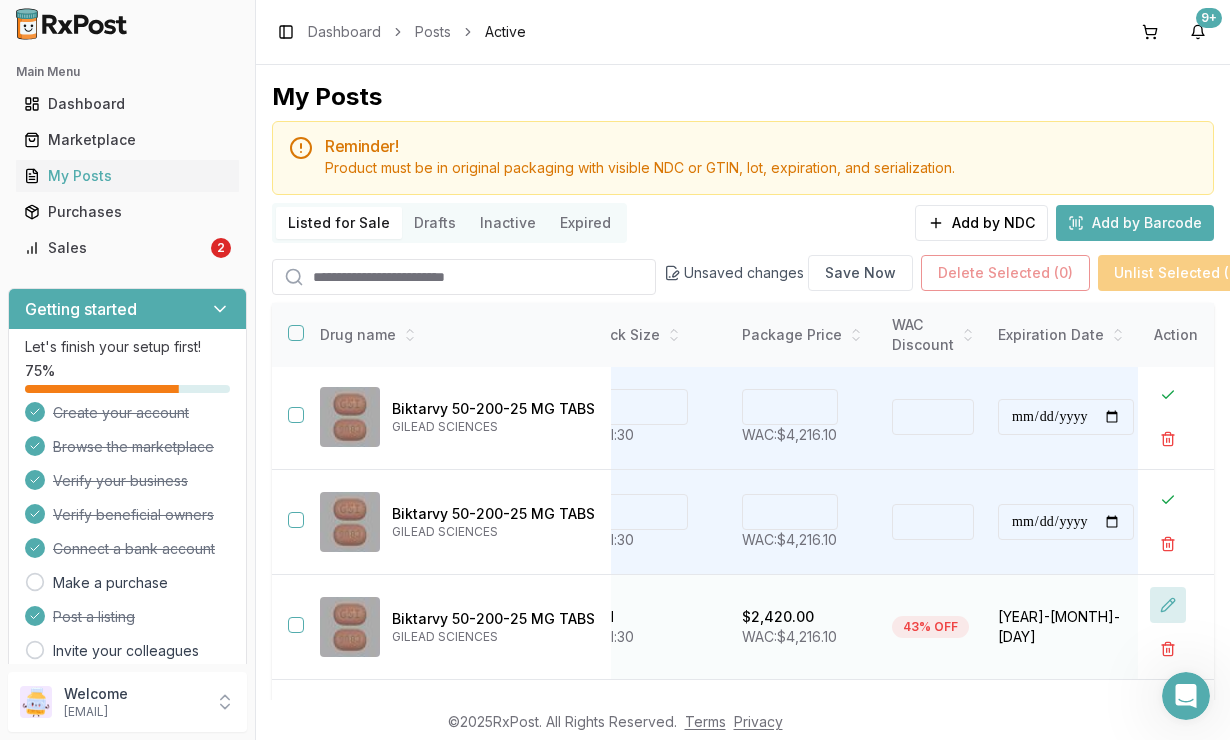click at bounding box center (1168, 605) 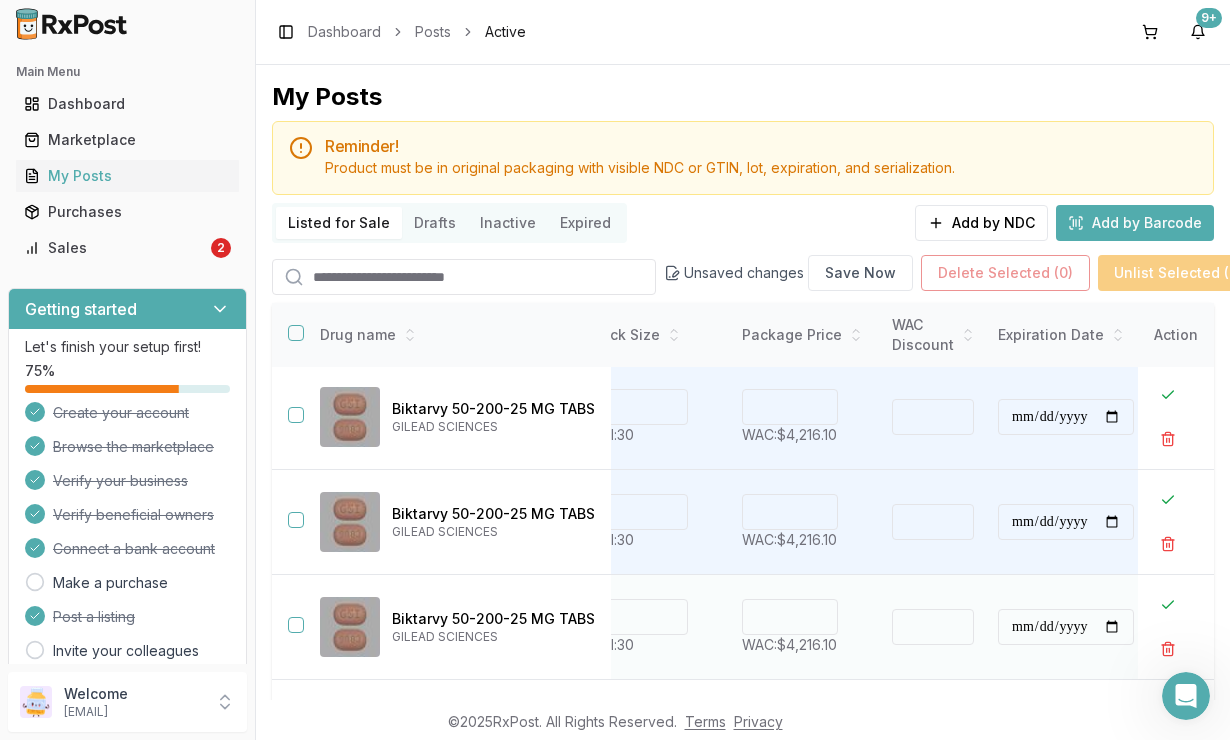 click on "****" at bounding box center (790, 617) 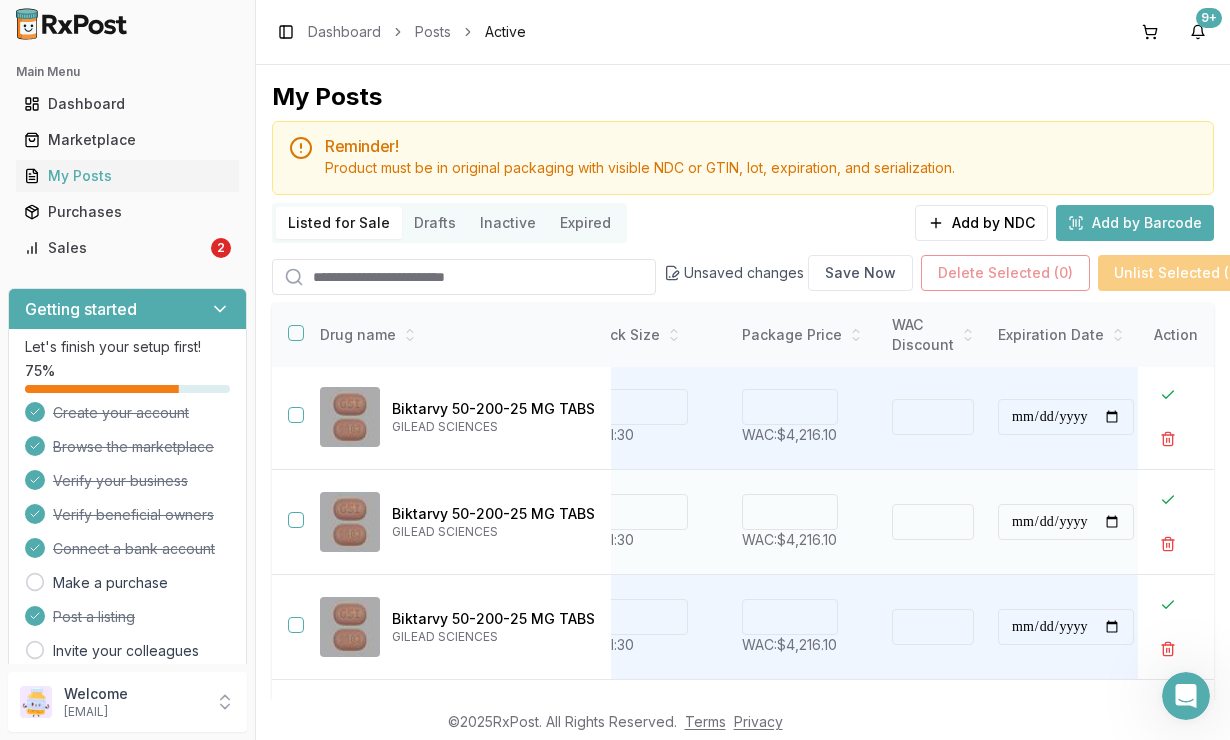 type on "****" 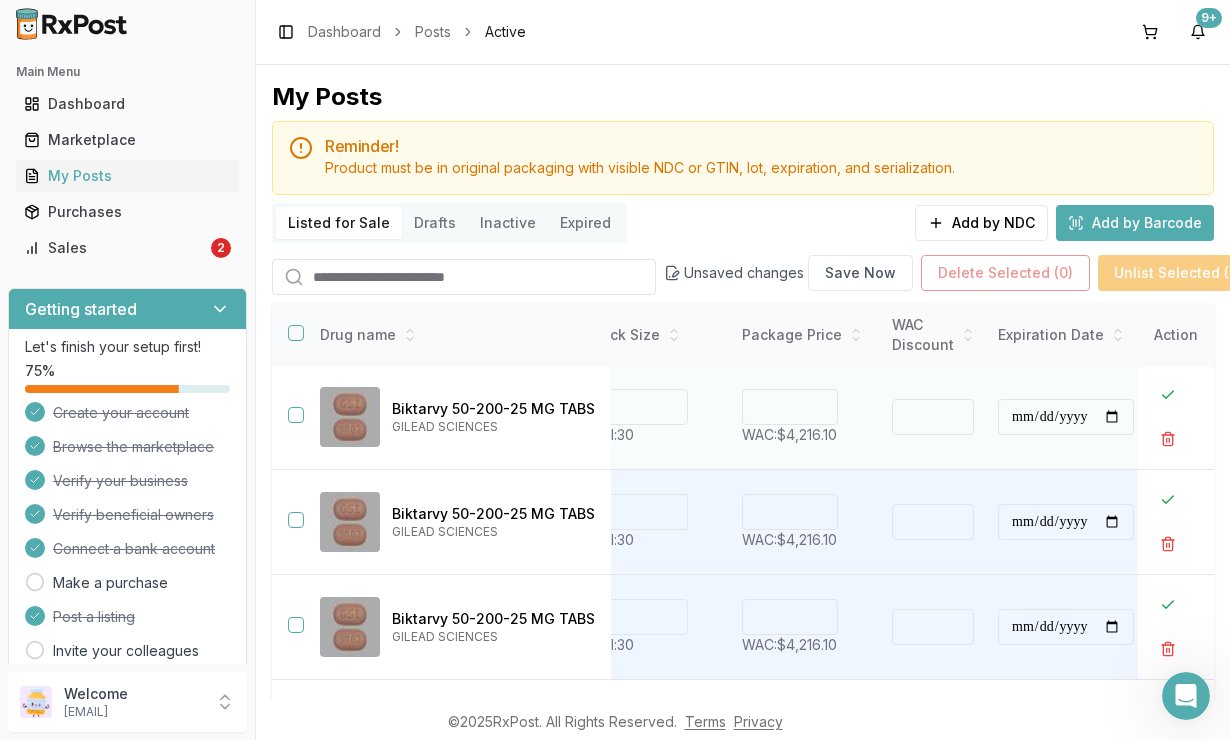 type on "****" 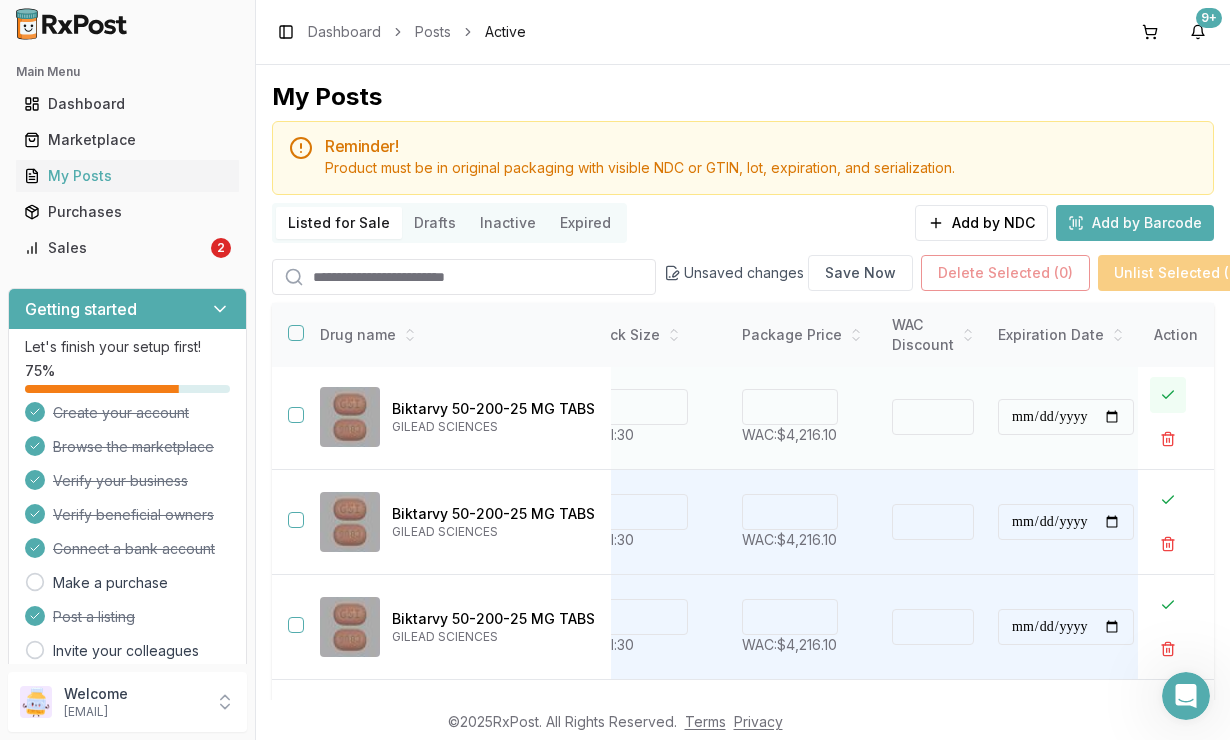 type on "*******" 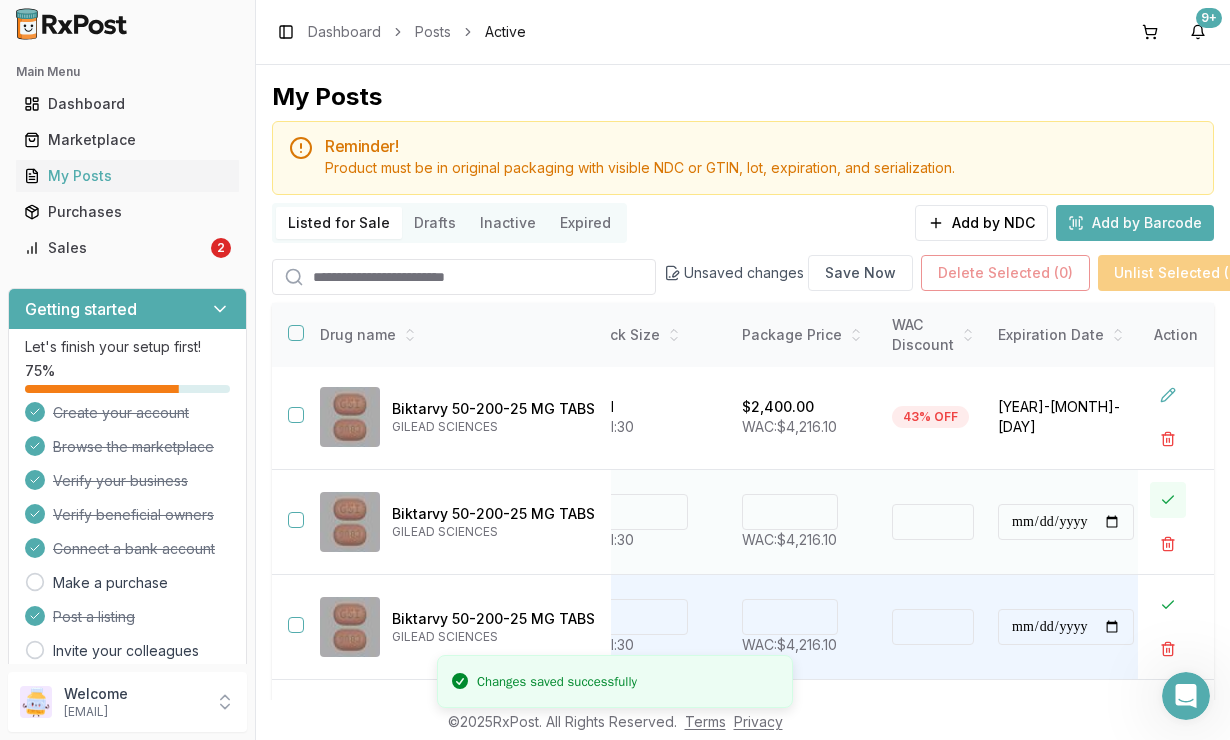 click at bounding box center [1168, 500] 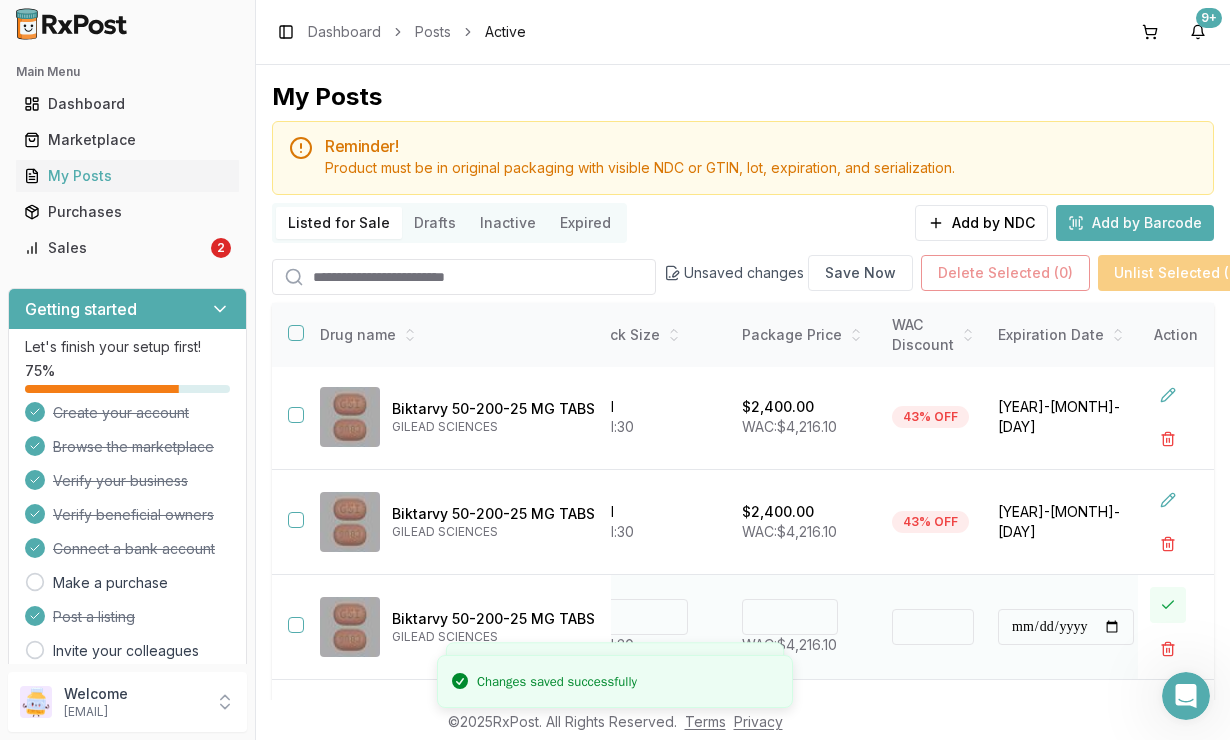 click at bounding box center [1168, 605] 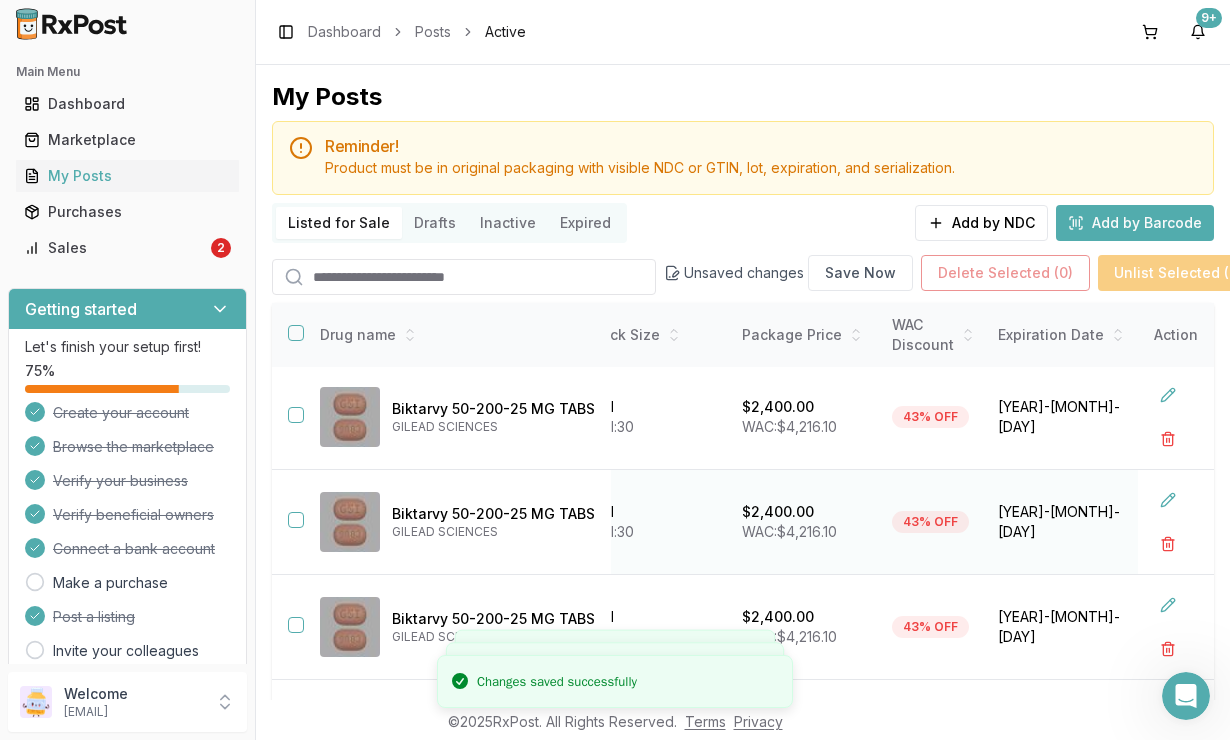 scroll, scrollTop: 641, scrollLeft: 481, axis: both 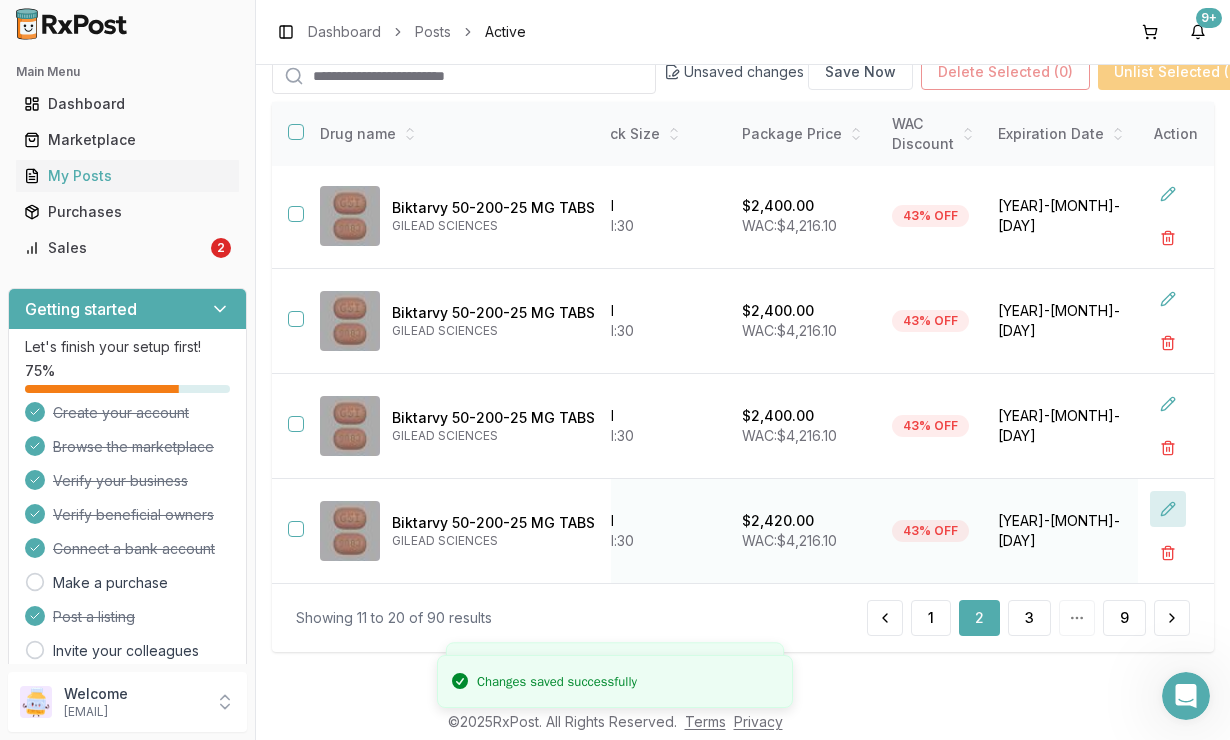 click at bounding box center [1168, 509] 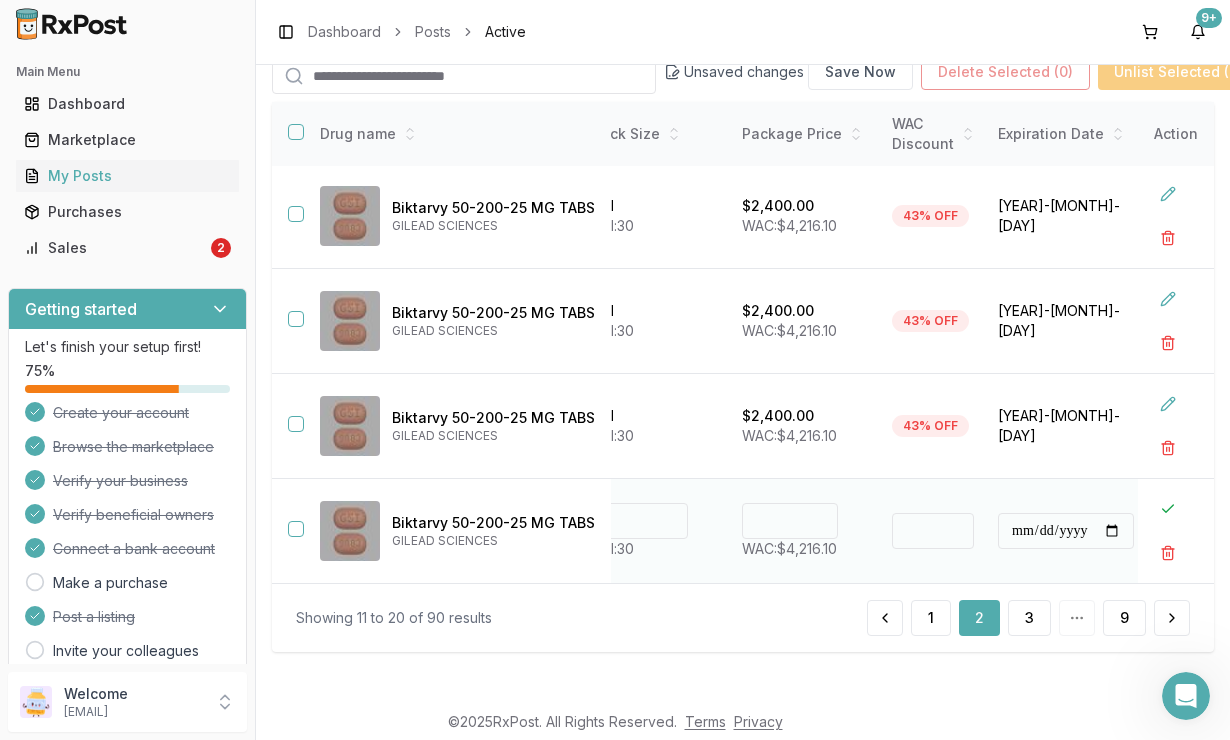click on "****" at bounding box center (790, 521) 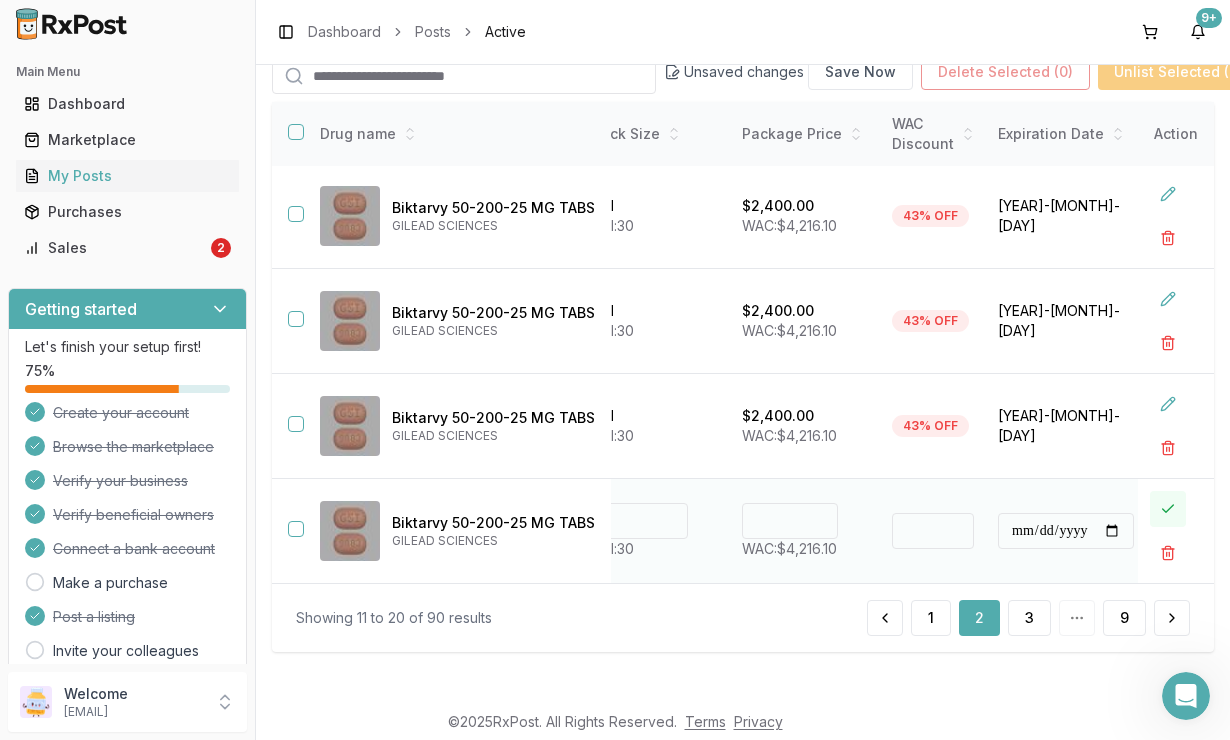 type on "*******" 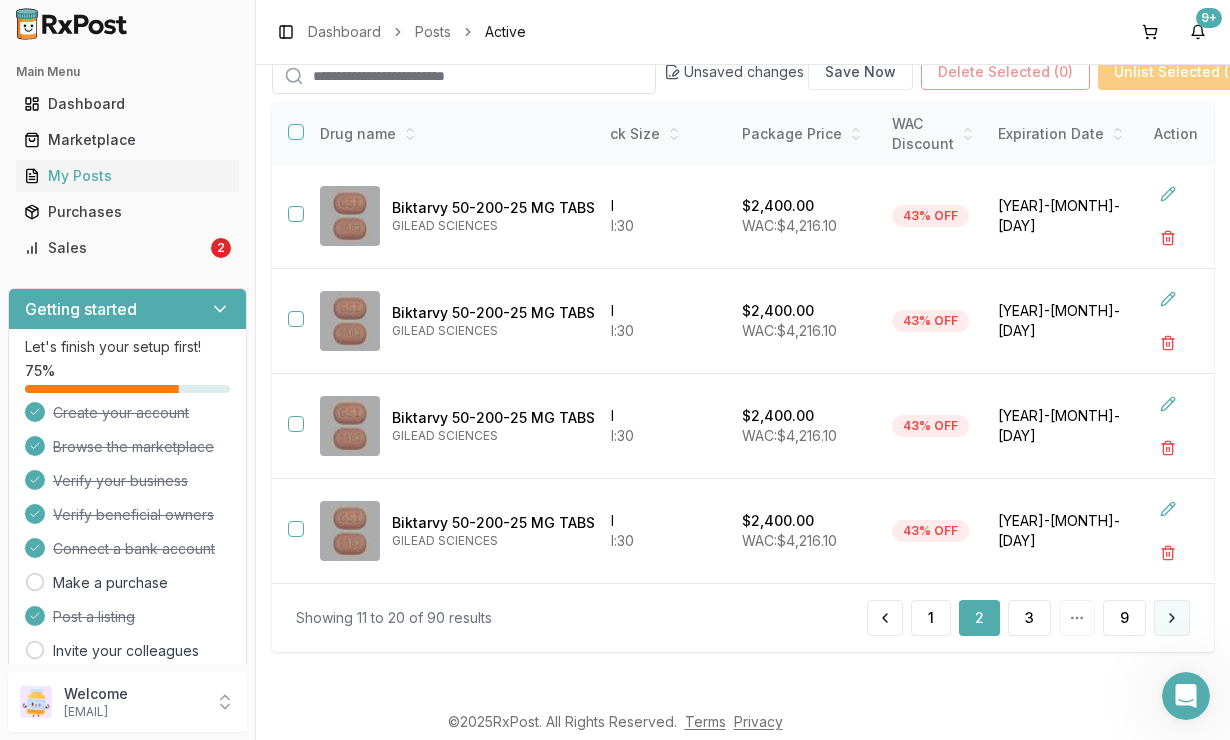 click at bounding box center [1172, 618] 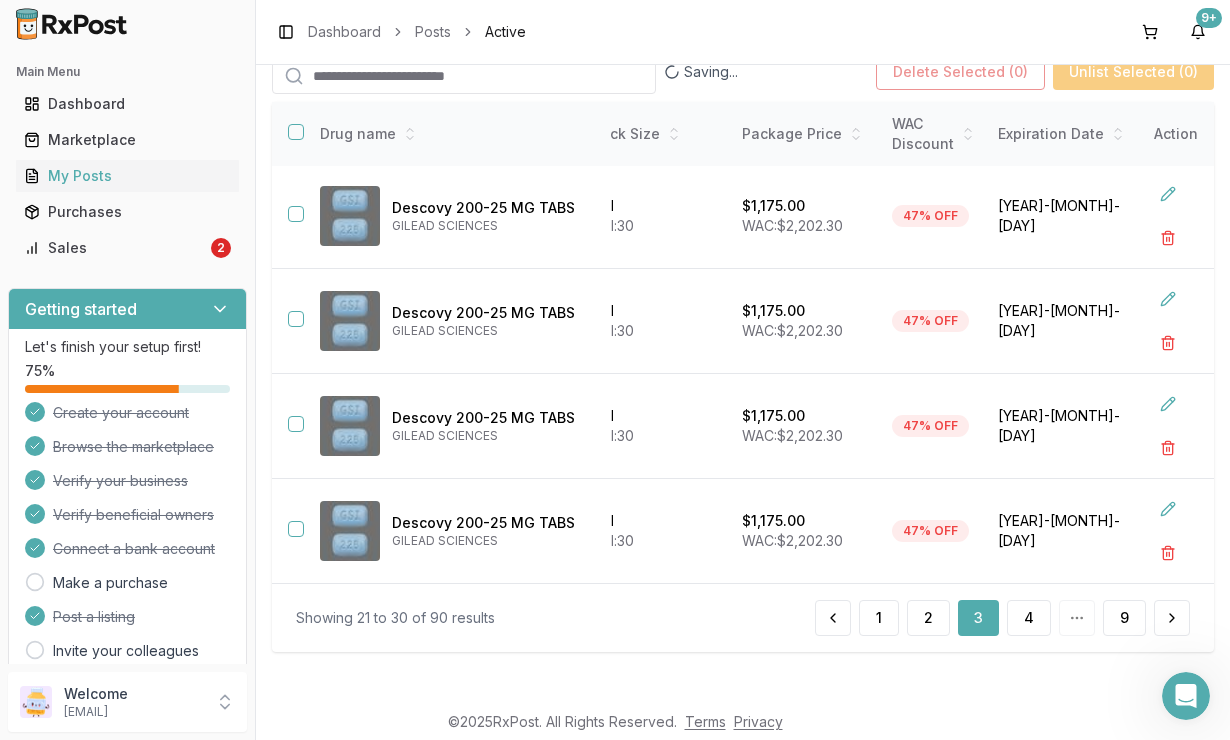 scroll, scrollTop: 201, scrollLeft: 0, axis: vertical 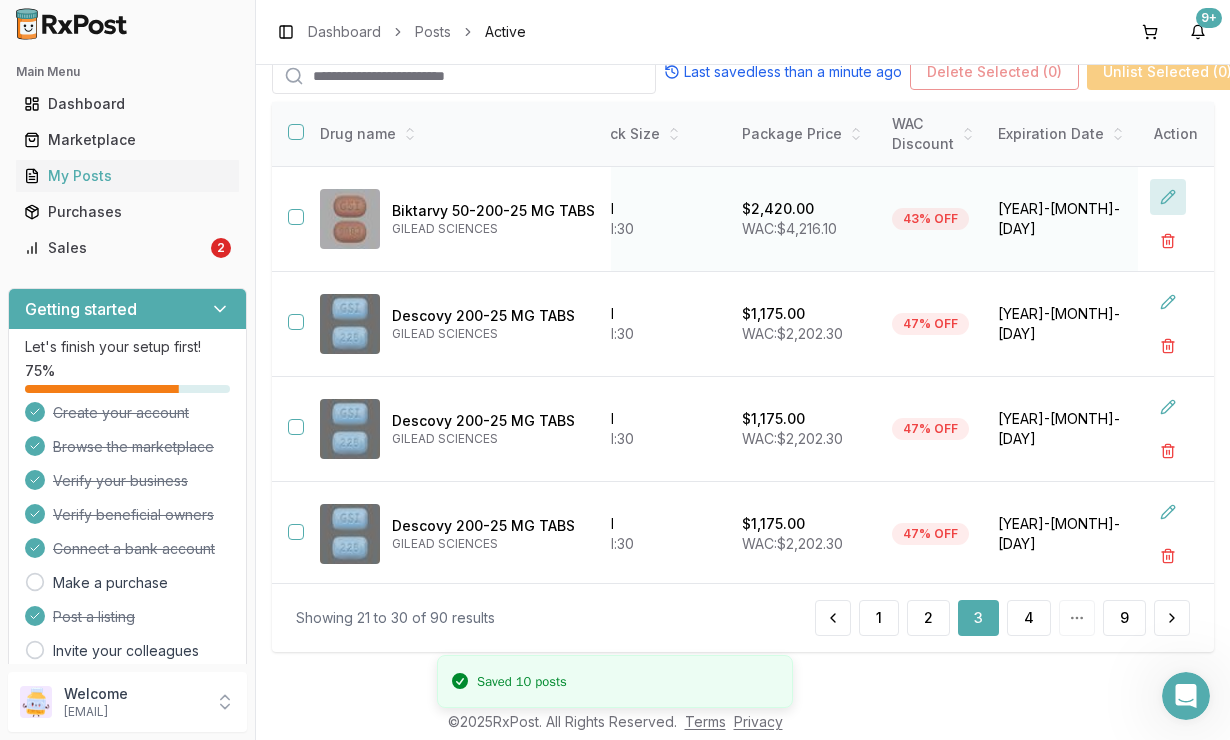 click at bounding box center (1168, 197) 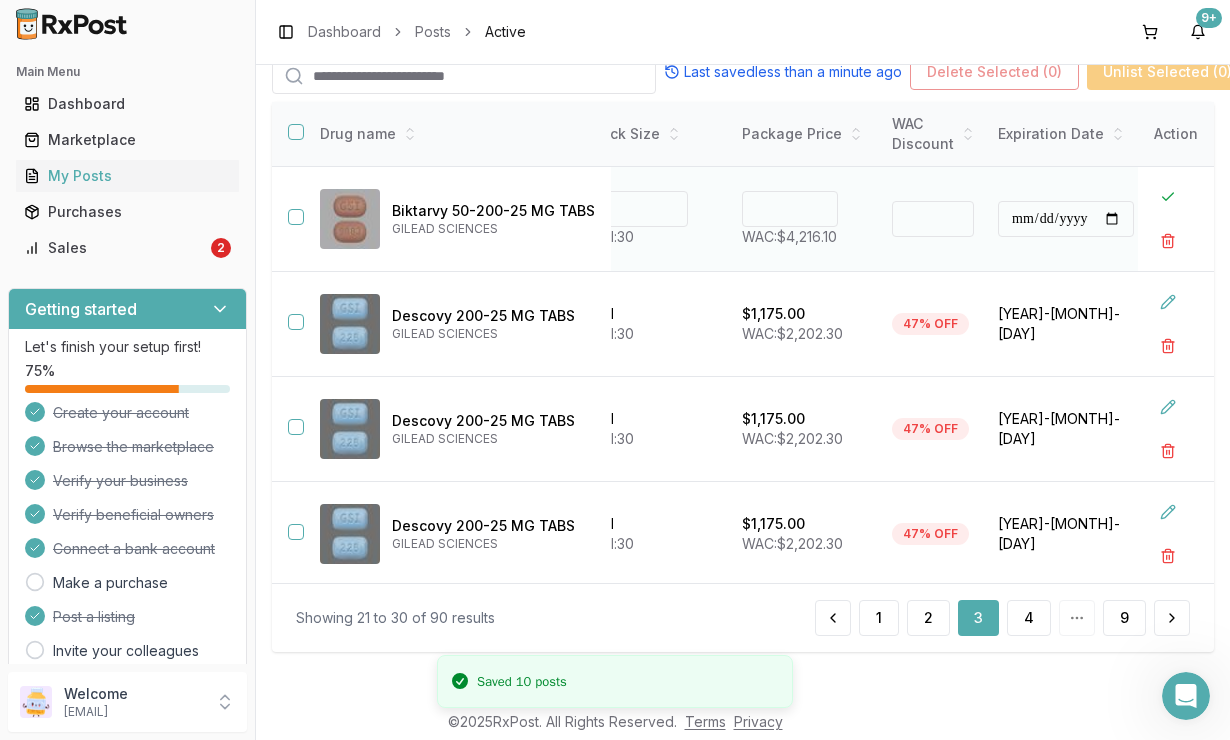 click on "****" at bounding box center [790, 209] 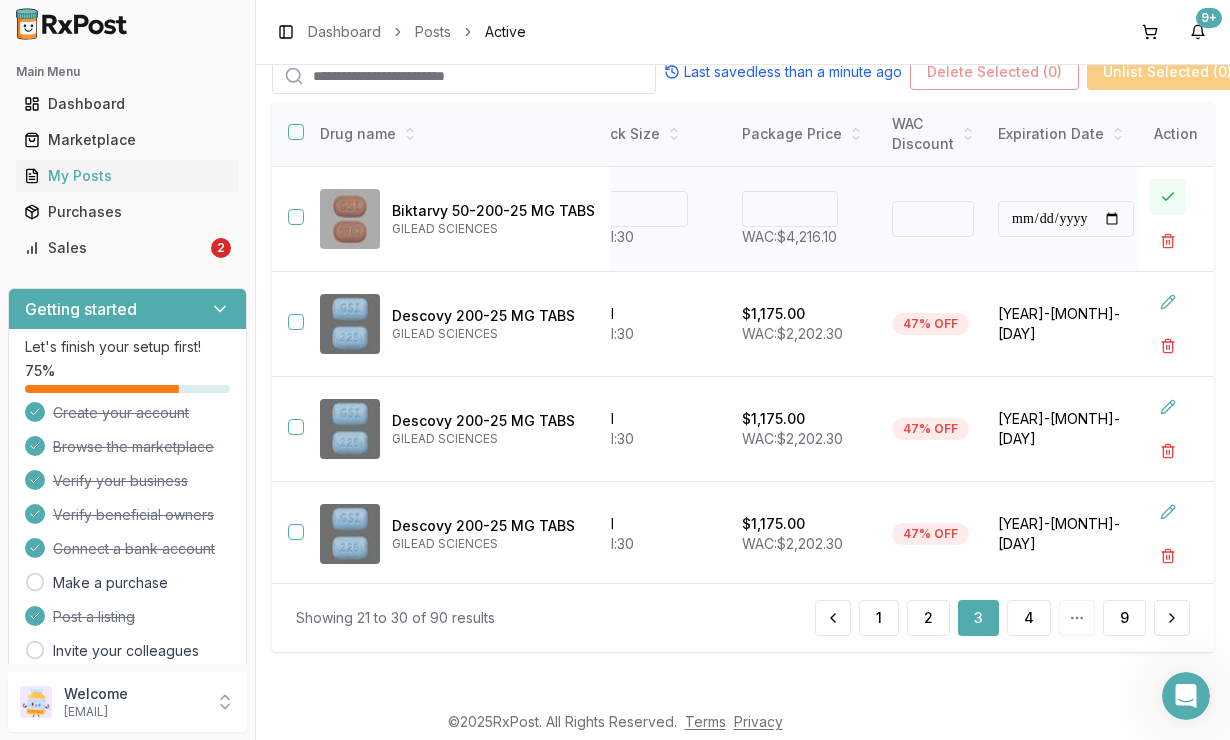 type on "*******" 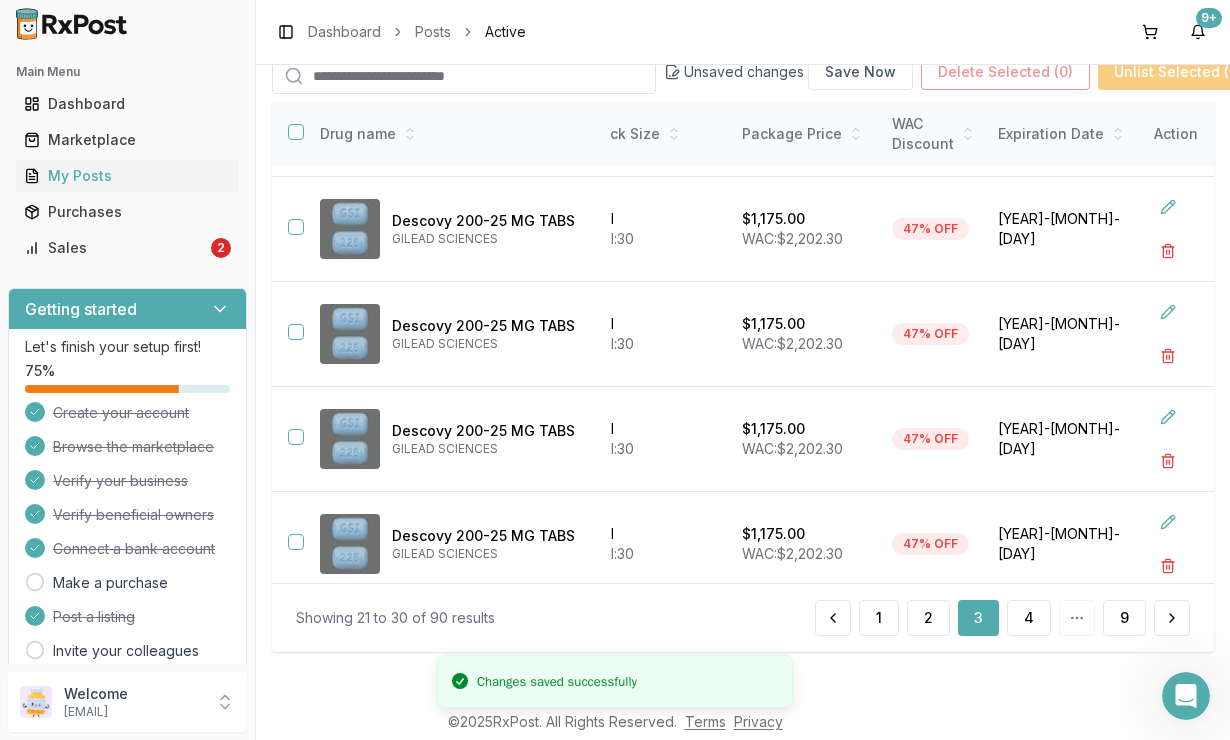 scroll, scrollTop: 641, scrollLeft: 481, axis: both 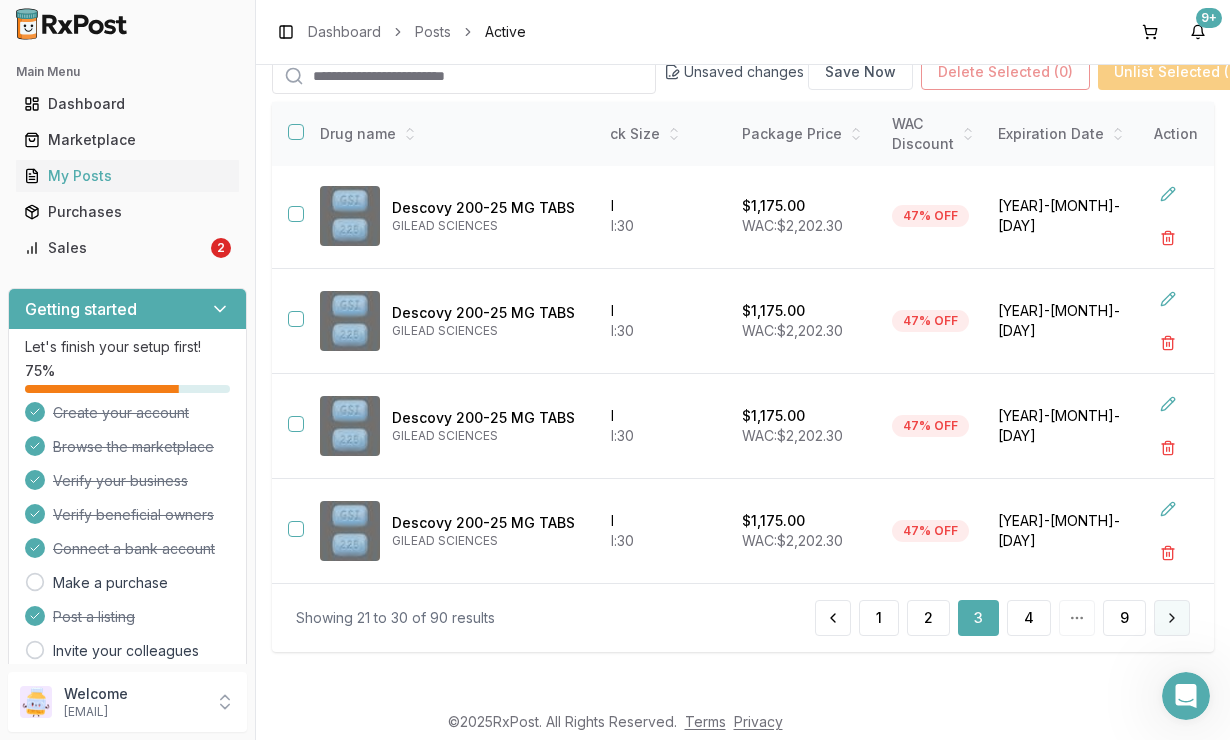 click at bounding box center [1172, 618] 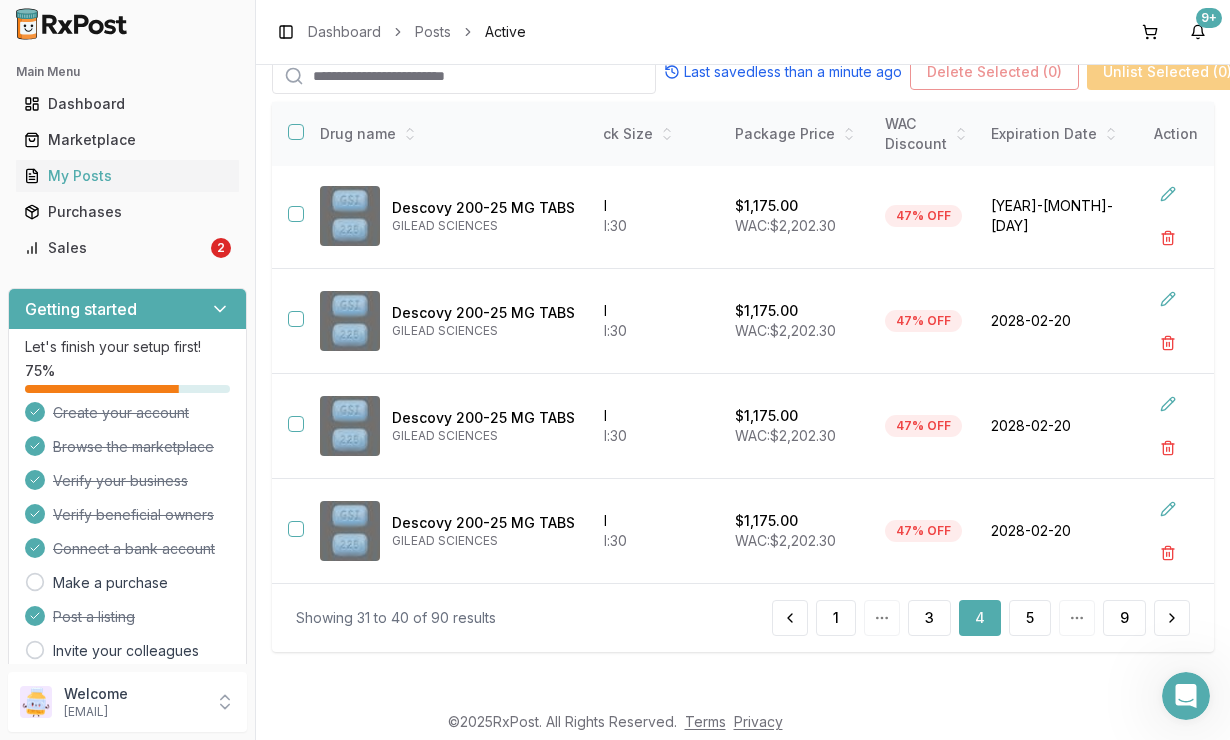 scroll, scrollTop: 209, scrollLeft: 0, axis: vertical 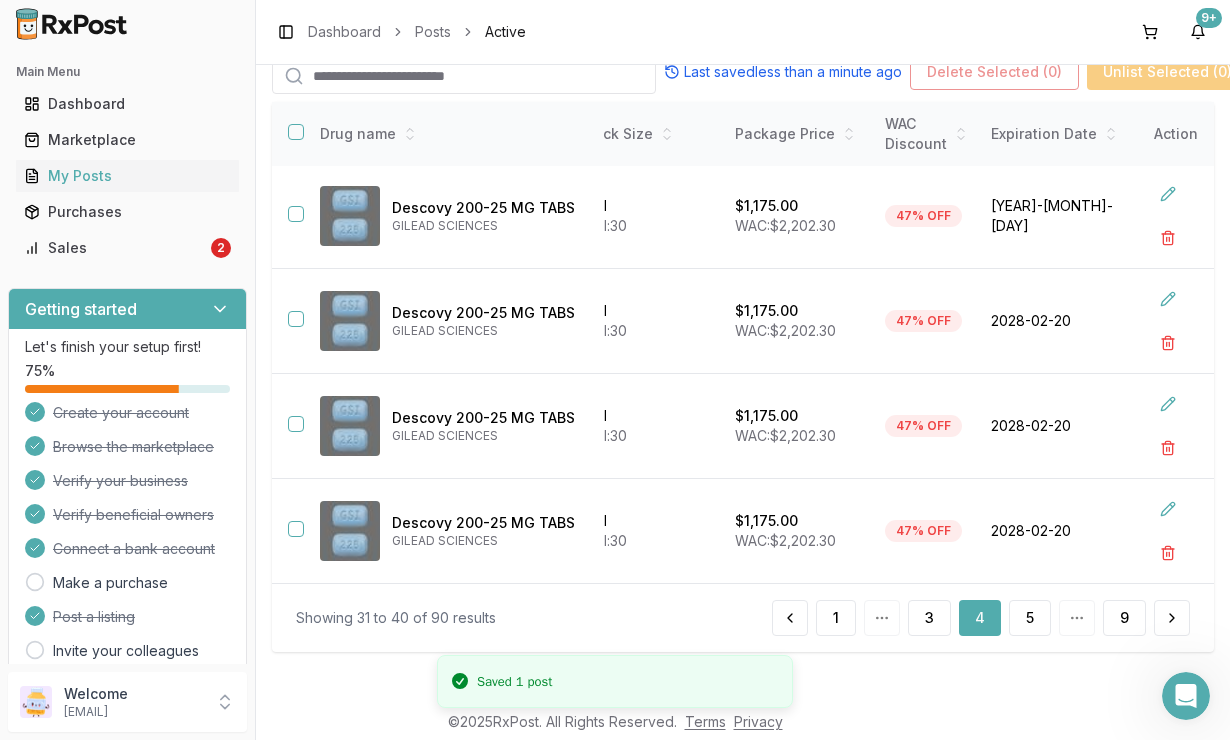 click at bounding box center [1172, 618] 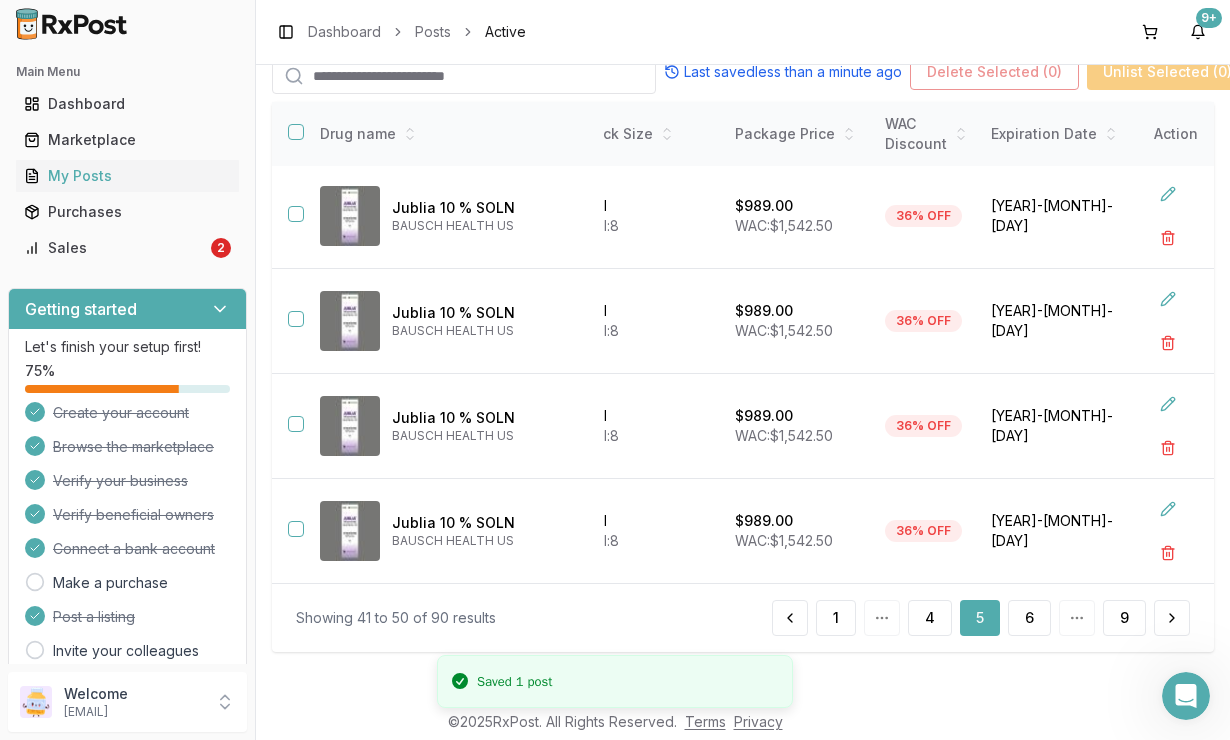 click on "Showing 41 to 50 of 90 results 1 4 5 6 9" at bounding box center [743, 617] 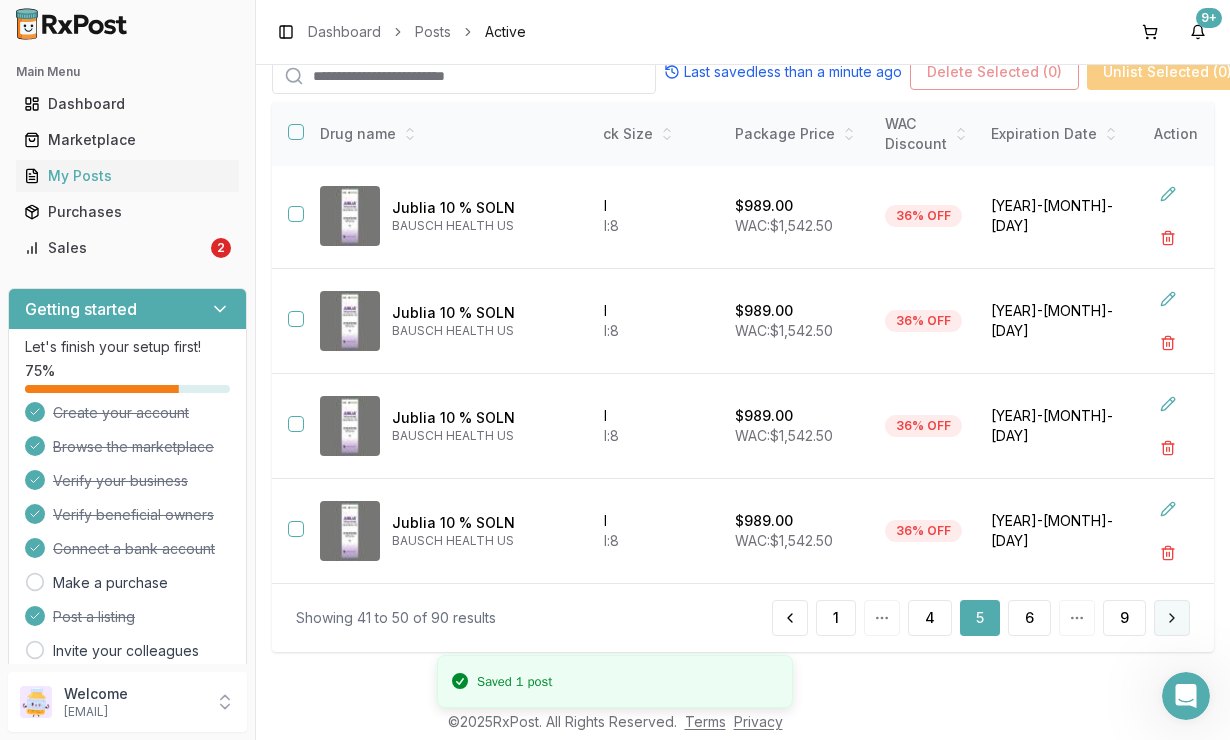 click at bounding box center (1172, 618) 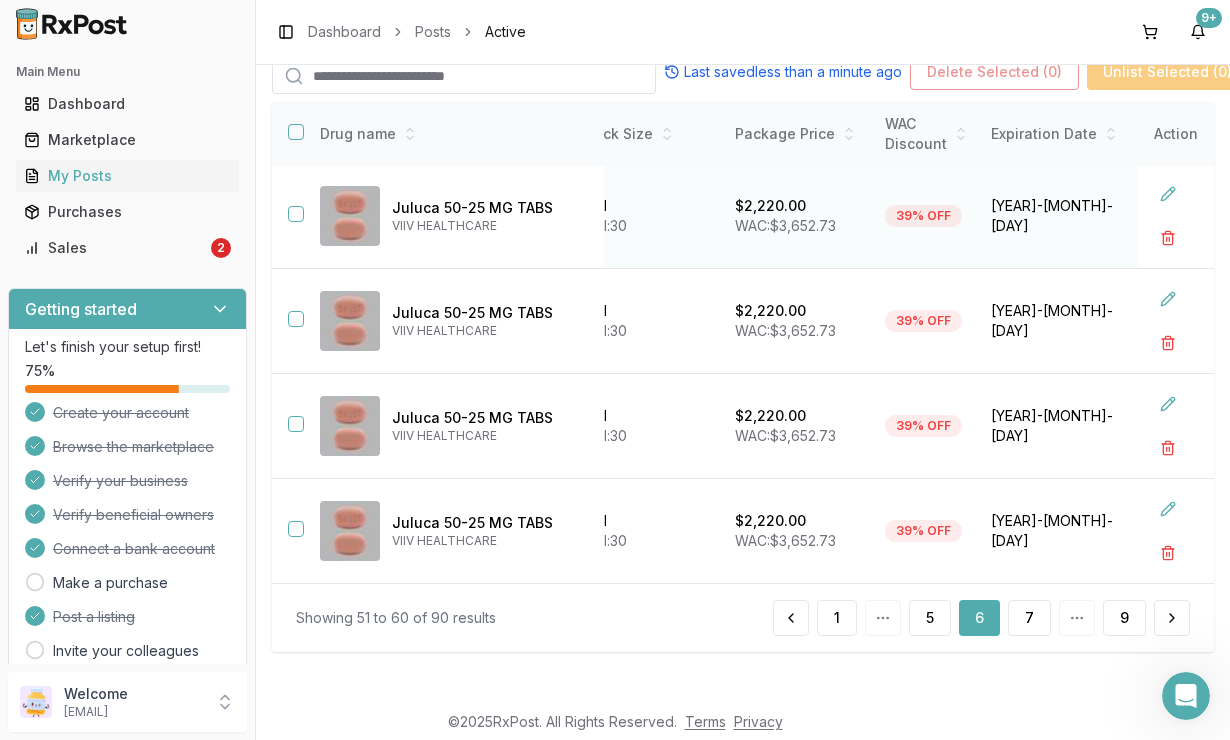 click at bounding box center (1176, 216) 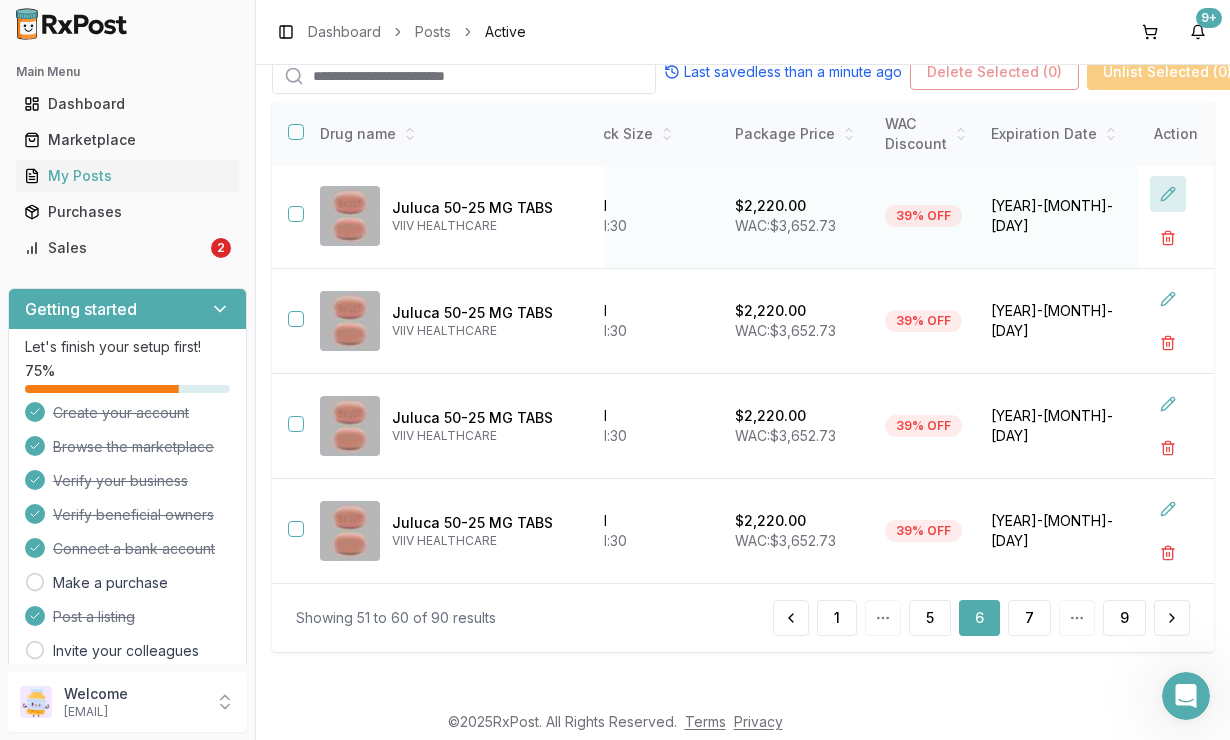 click at bounding box center [1168, 194] 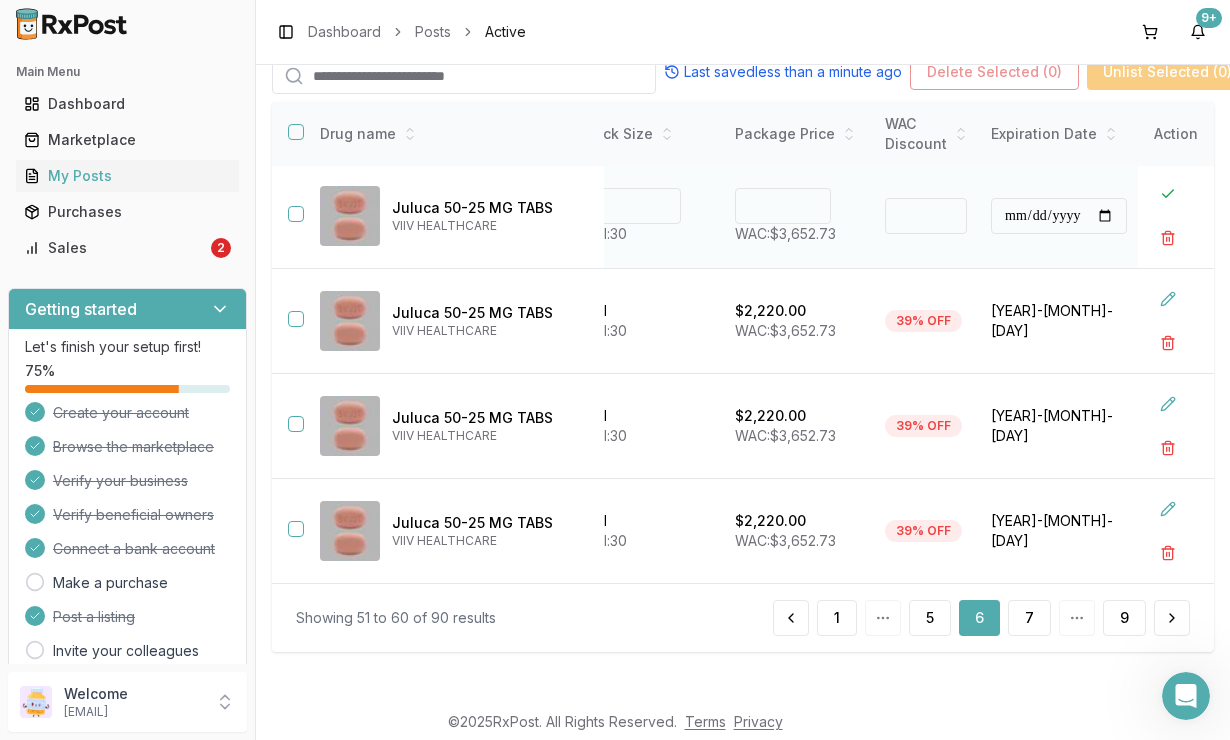 click on "****" at bounding box center (783, 206) 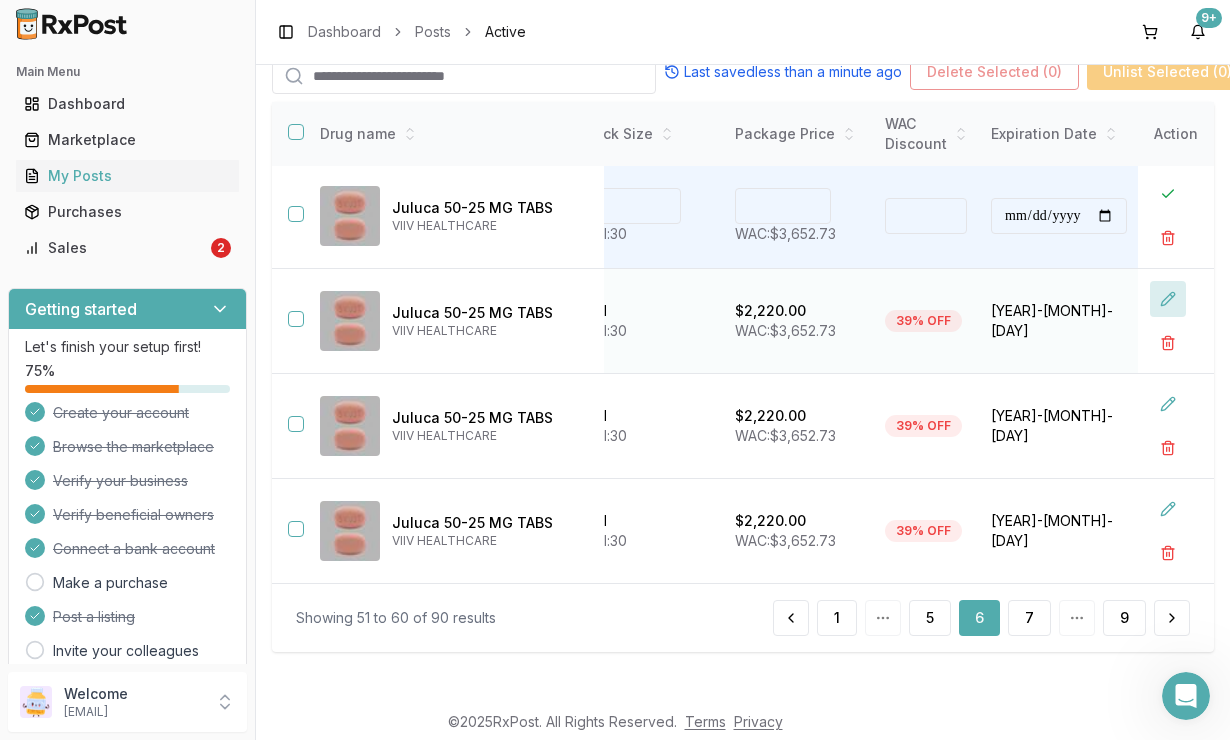 type on "*******" 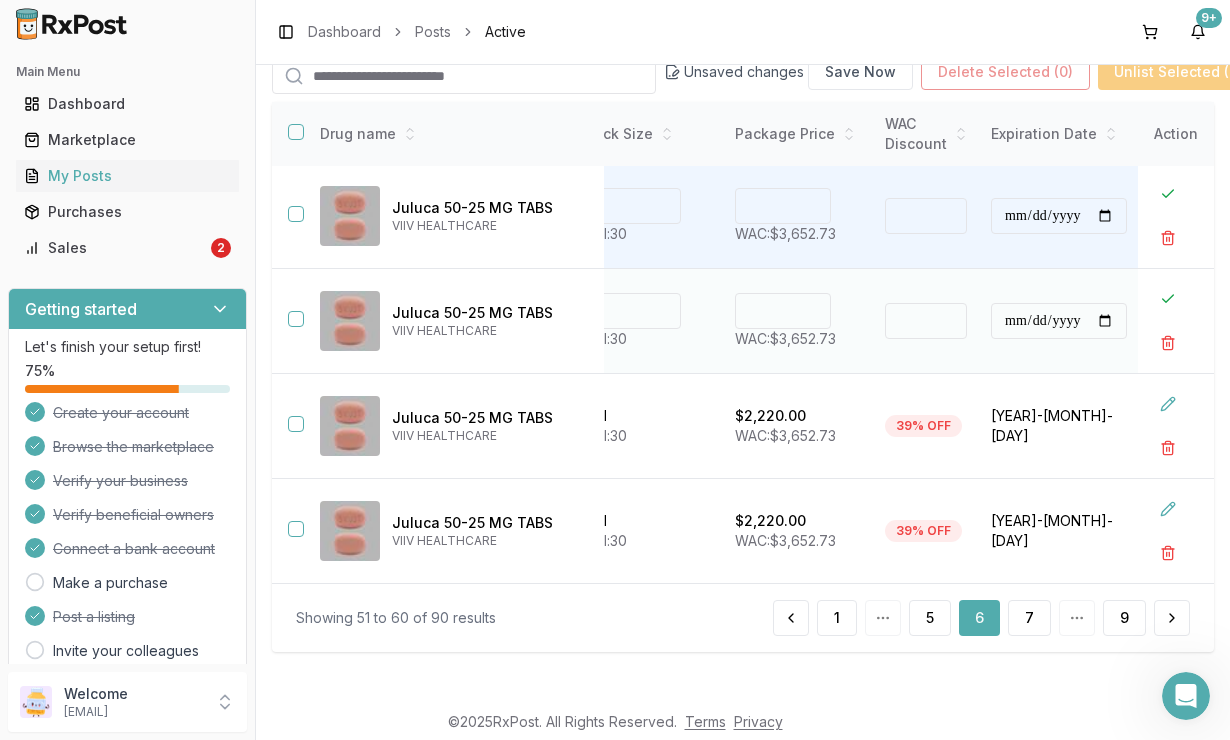 click on "****" at bounding box center [783, 311] 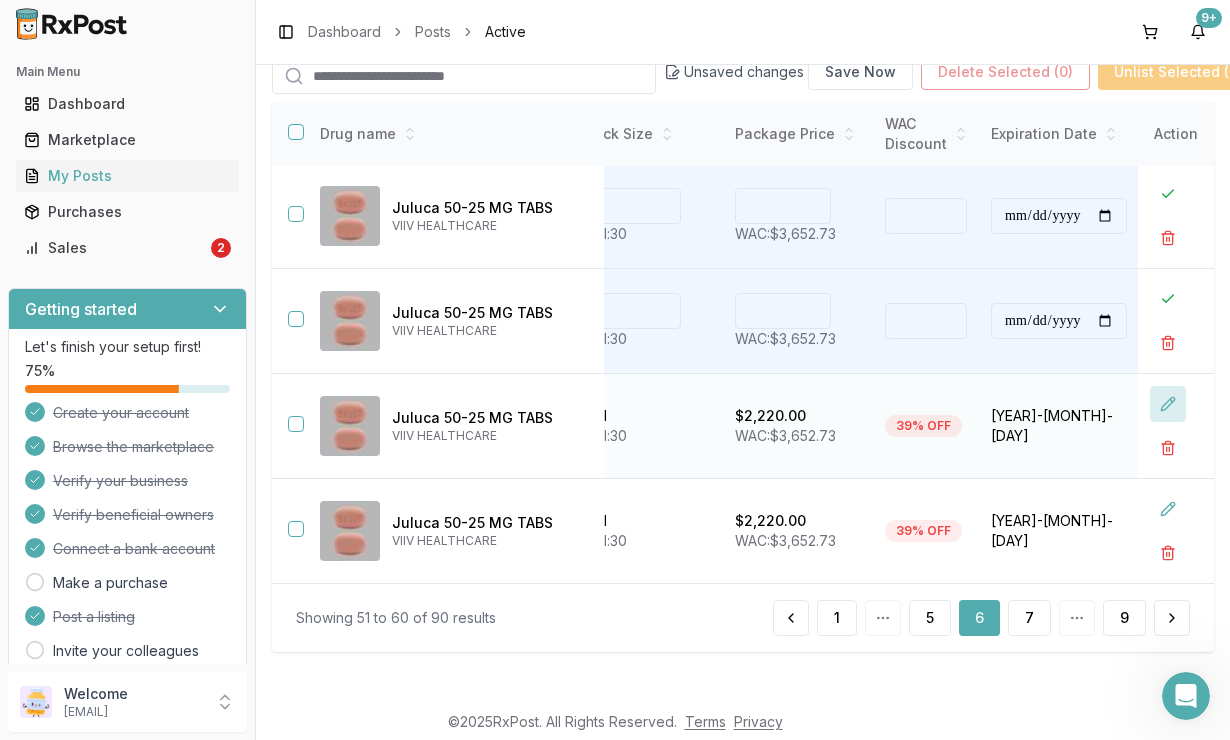 type on "*******" 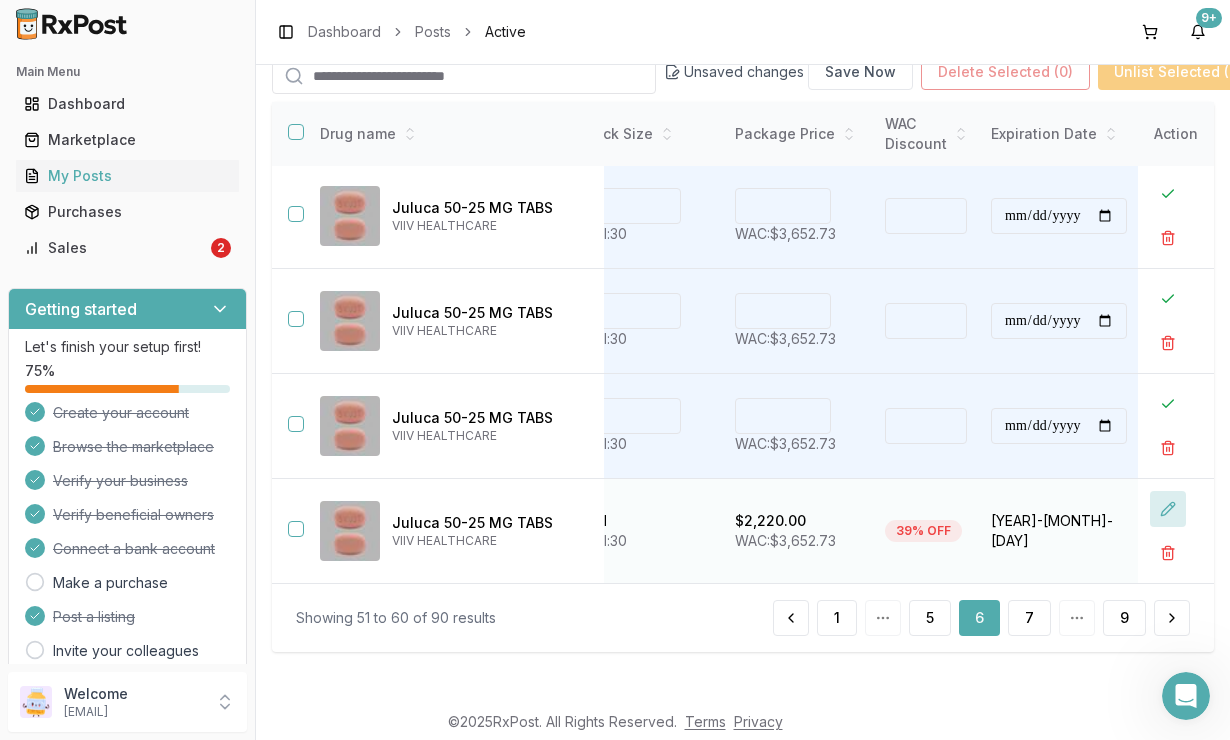 click at bounding box center (1168, 509) 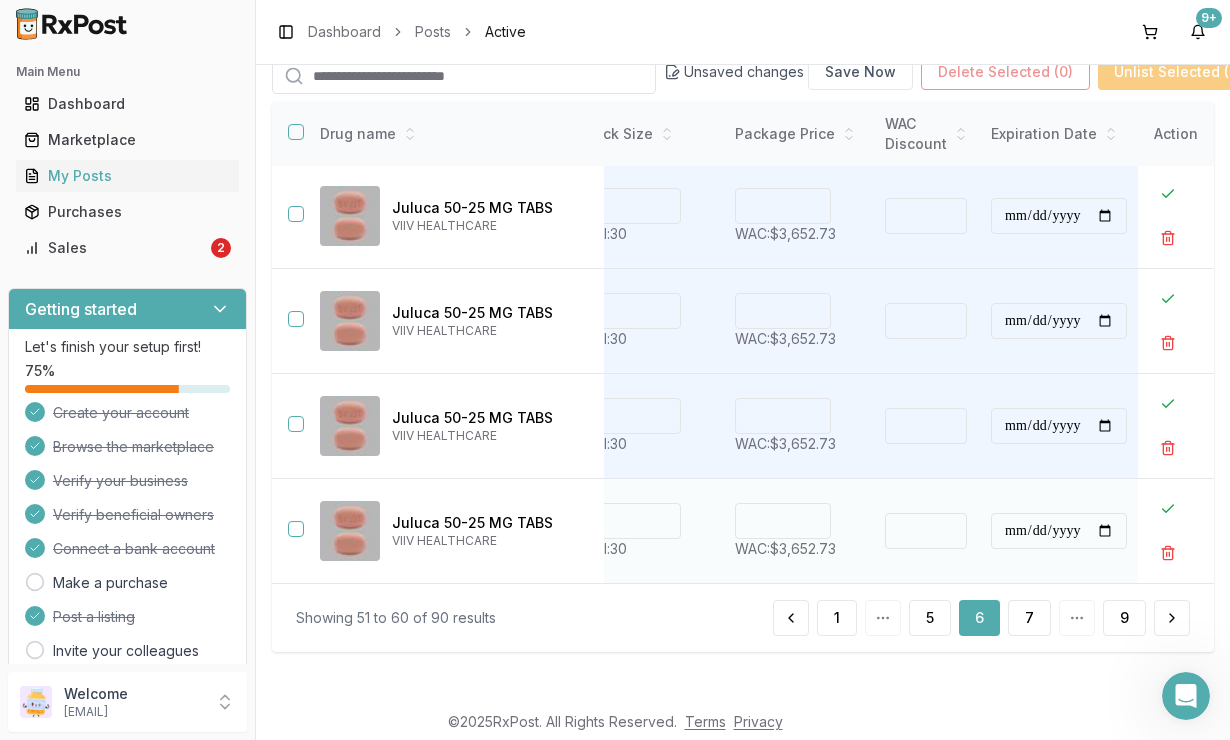 click on "****" at bounding box center [783, 521] 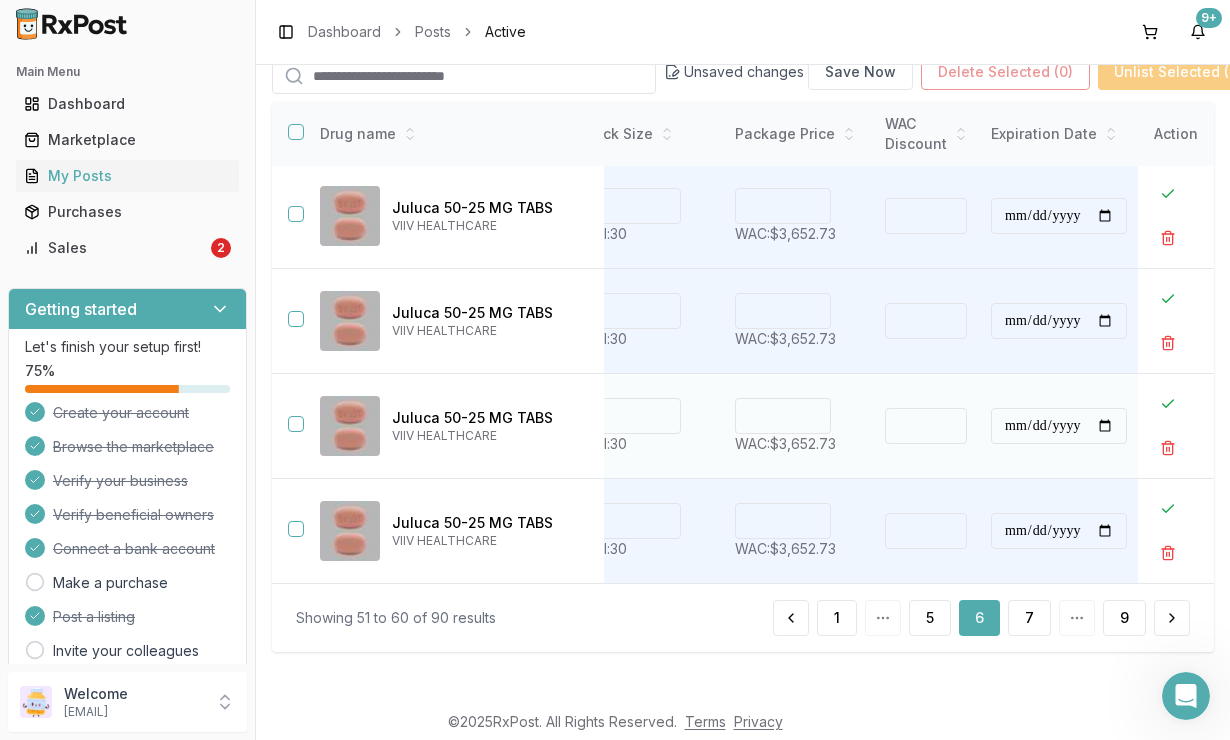 type on "****" 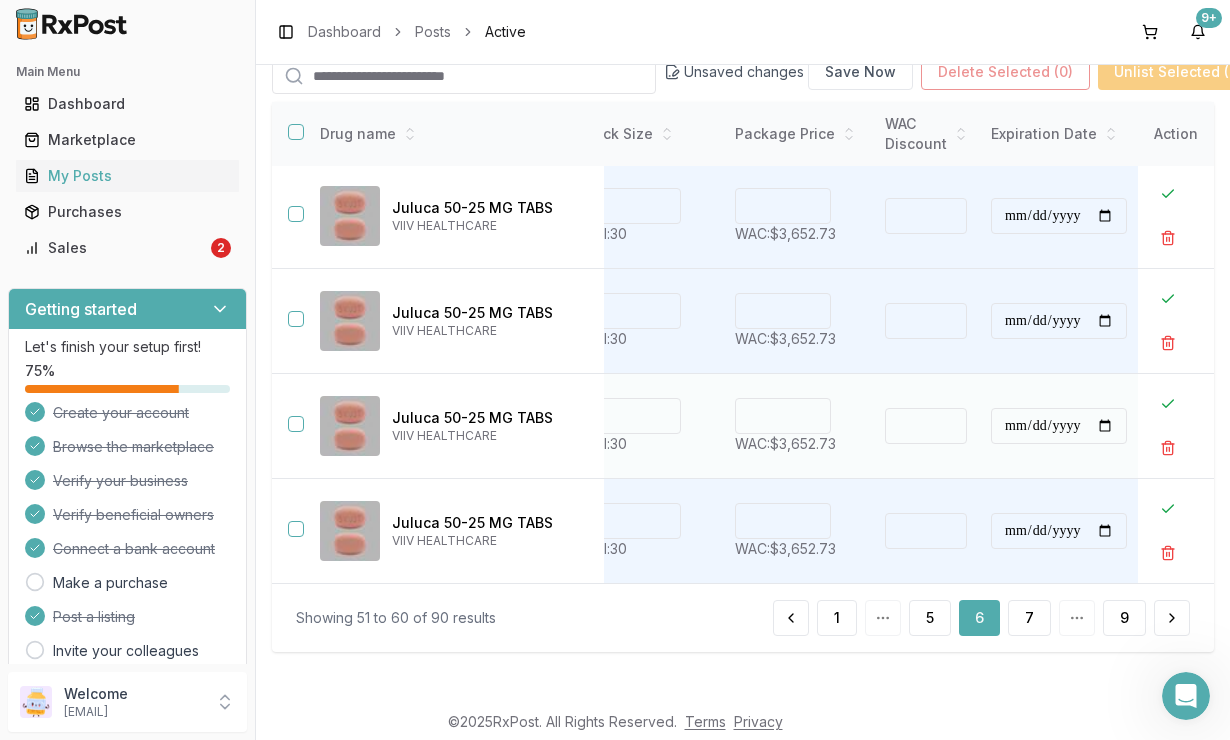 type on "****" 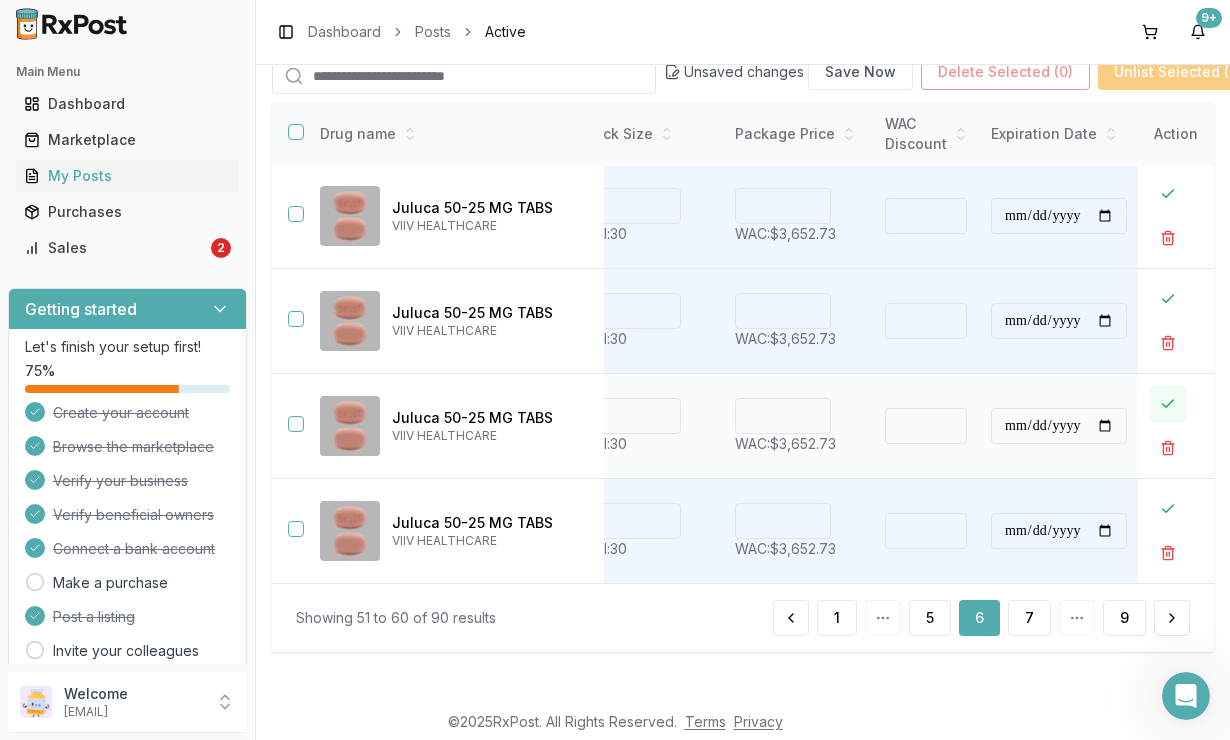type on "*******" 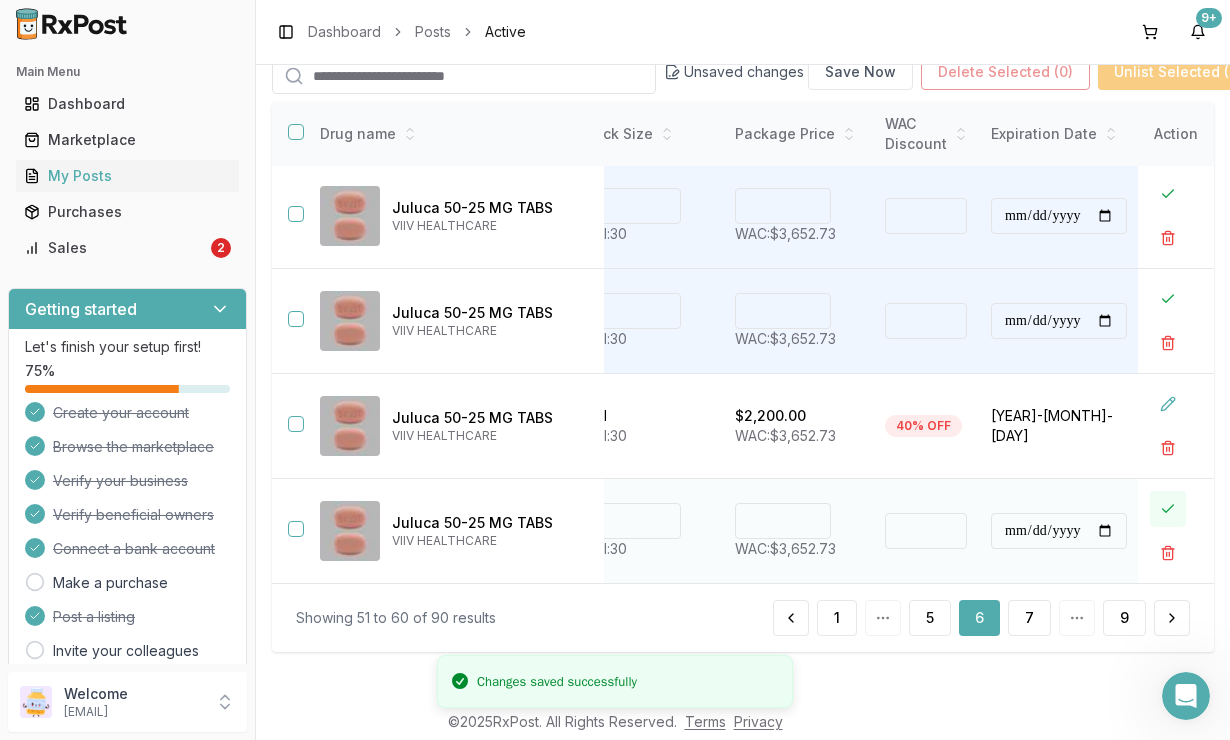 click at bounding box center [1168, 509] 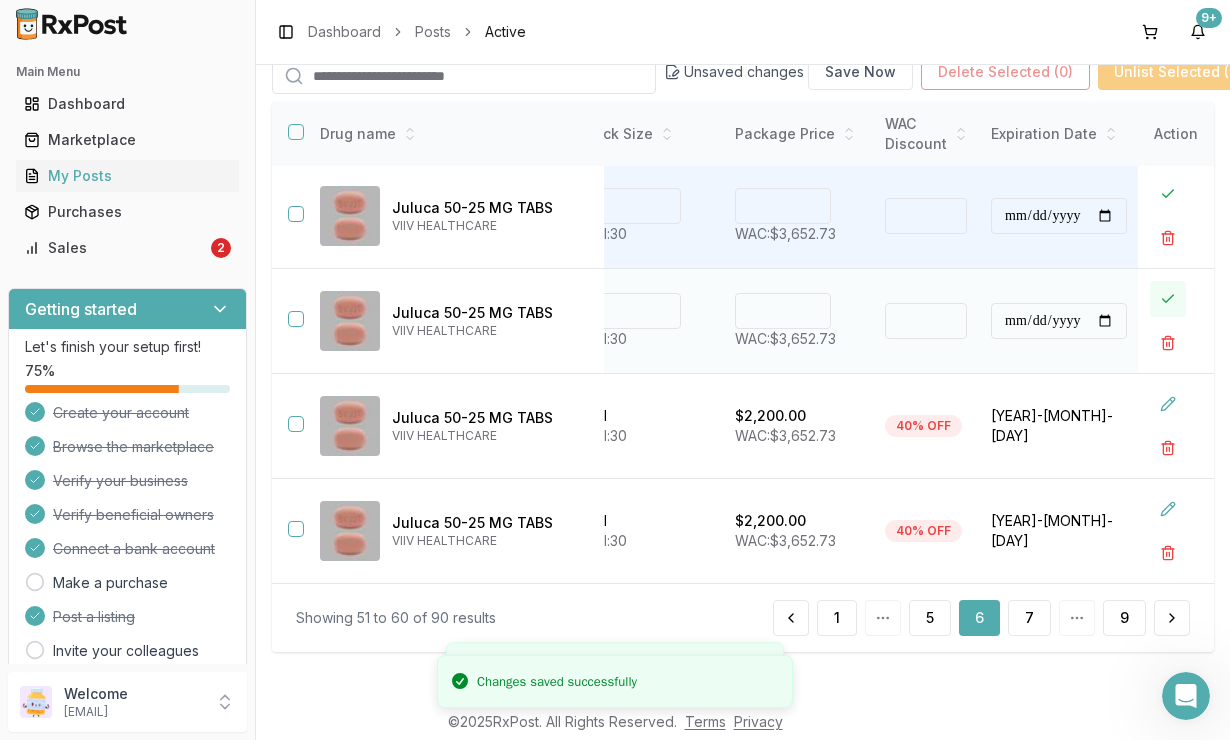 click at bounding box center (1168, 299) 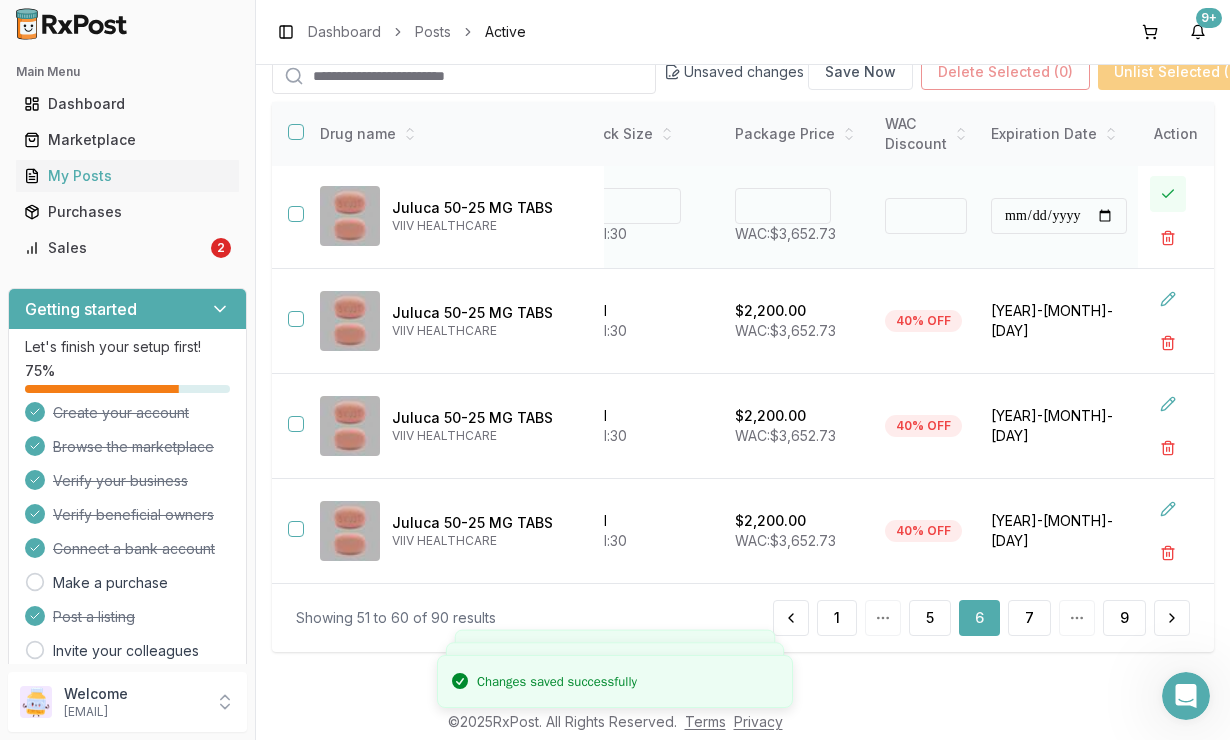 click at bounding box center (1168, 194) 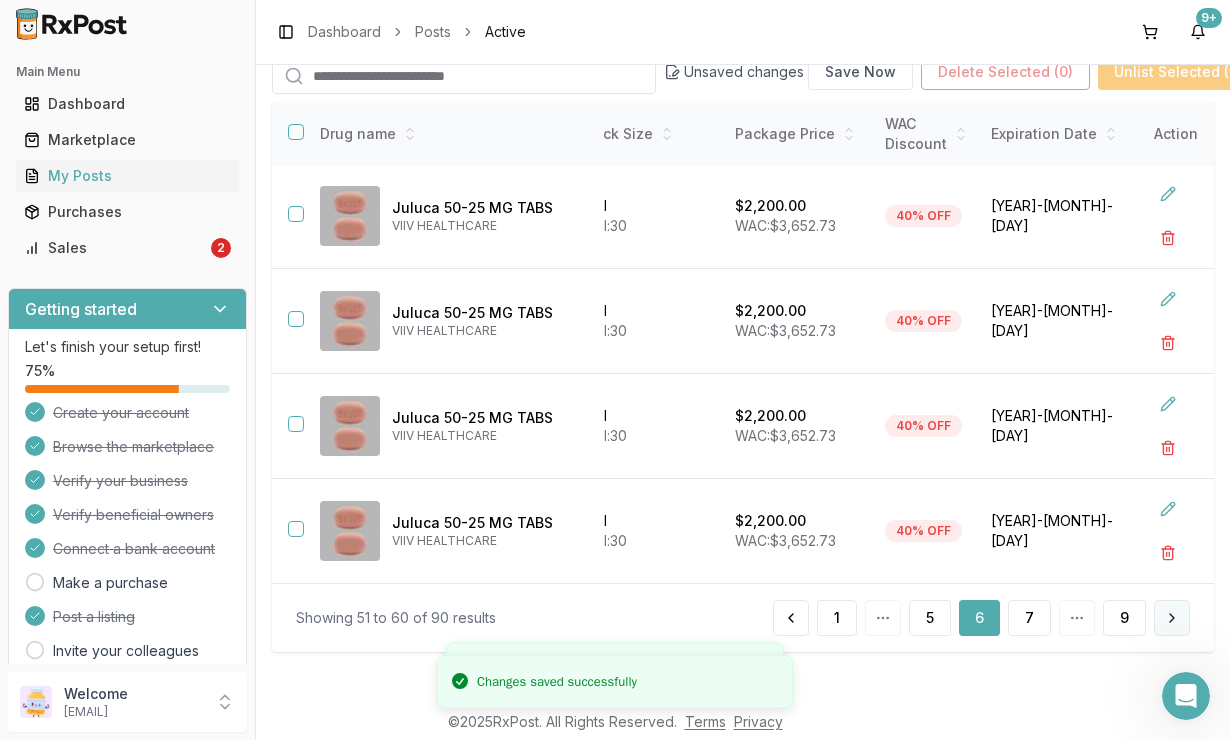 click at bounding box center [1172, 618] 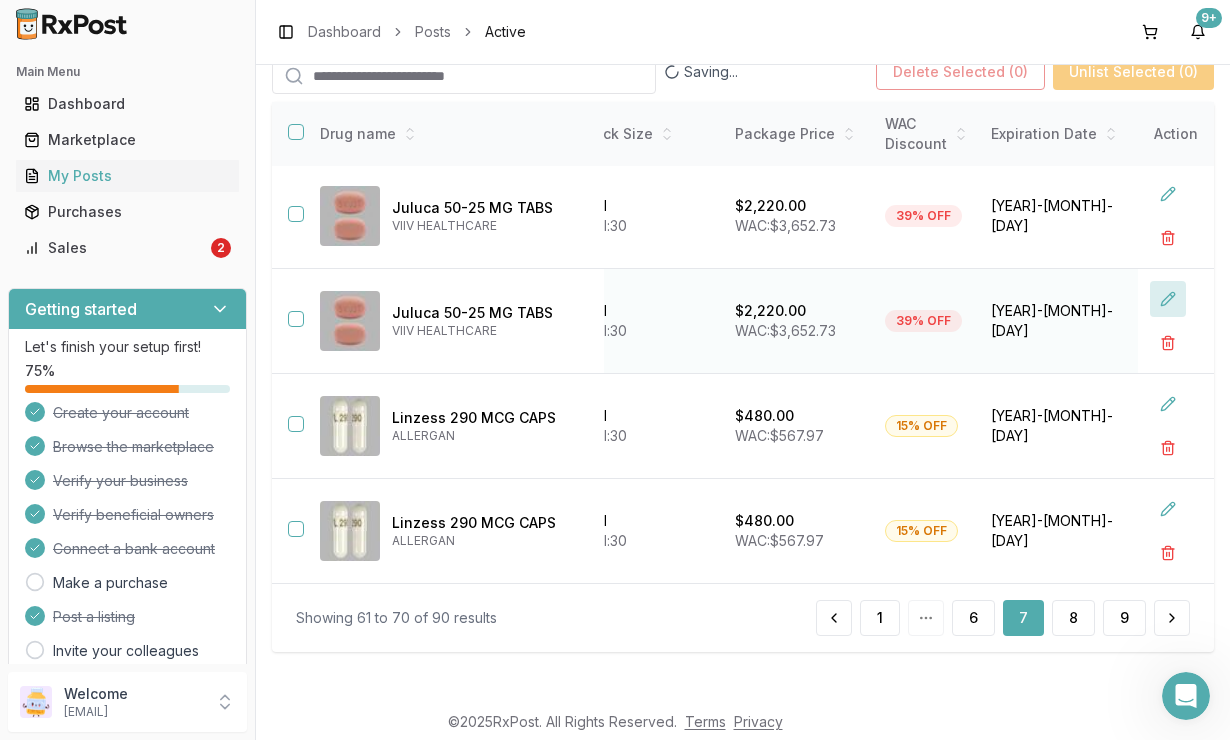 click at bounding box center [1168, 299] 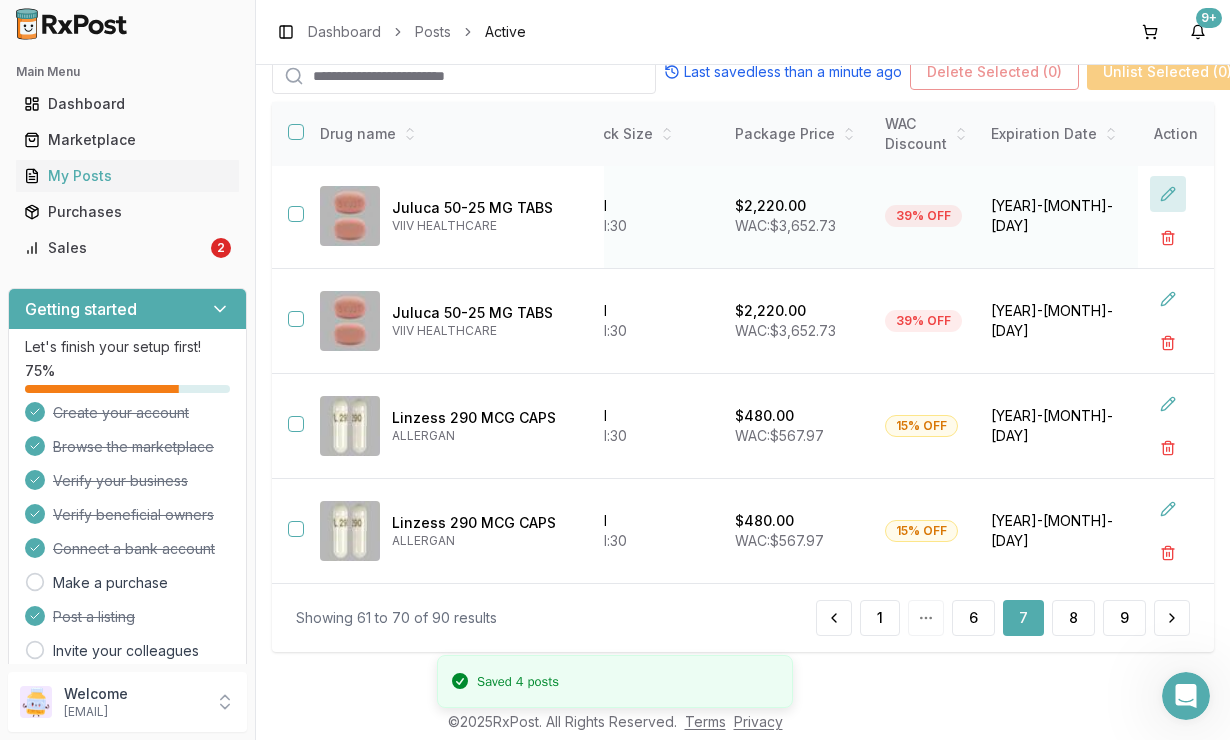 click at bounding box center [1168, 194] 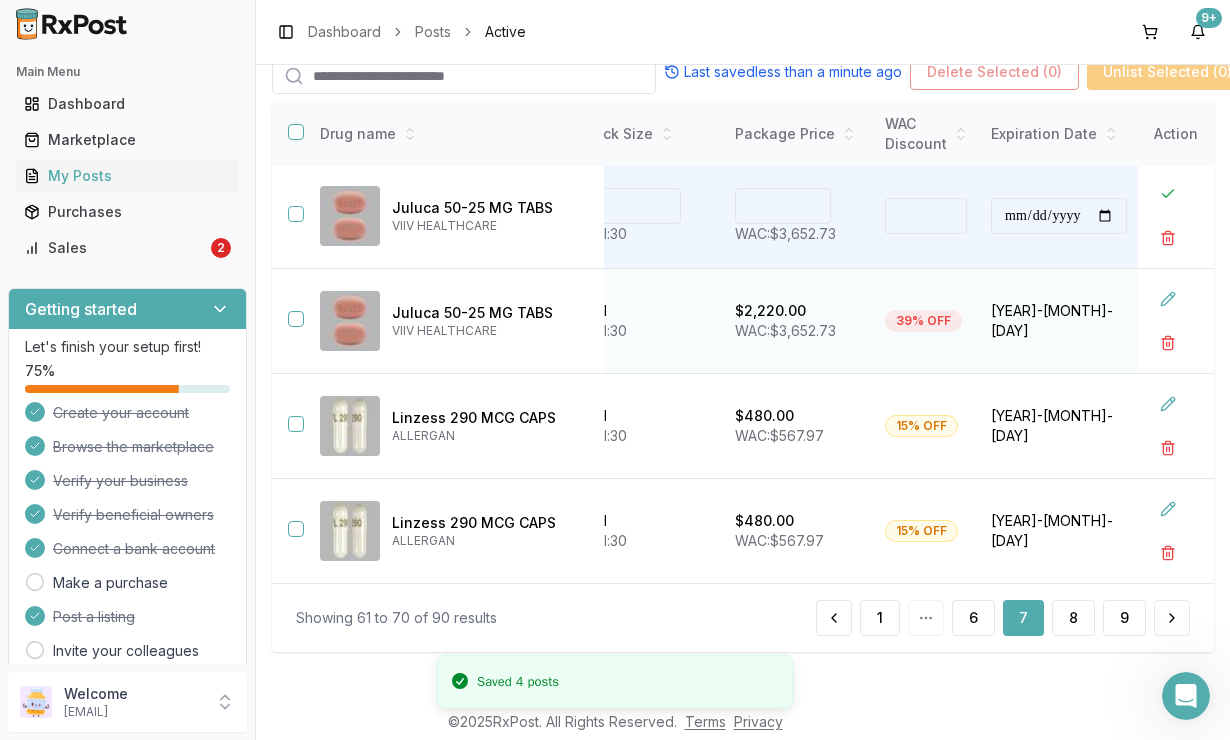 click at bounding box center (1176, 321) 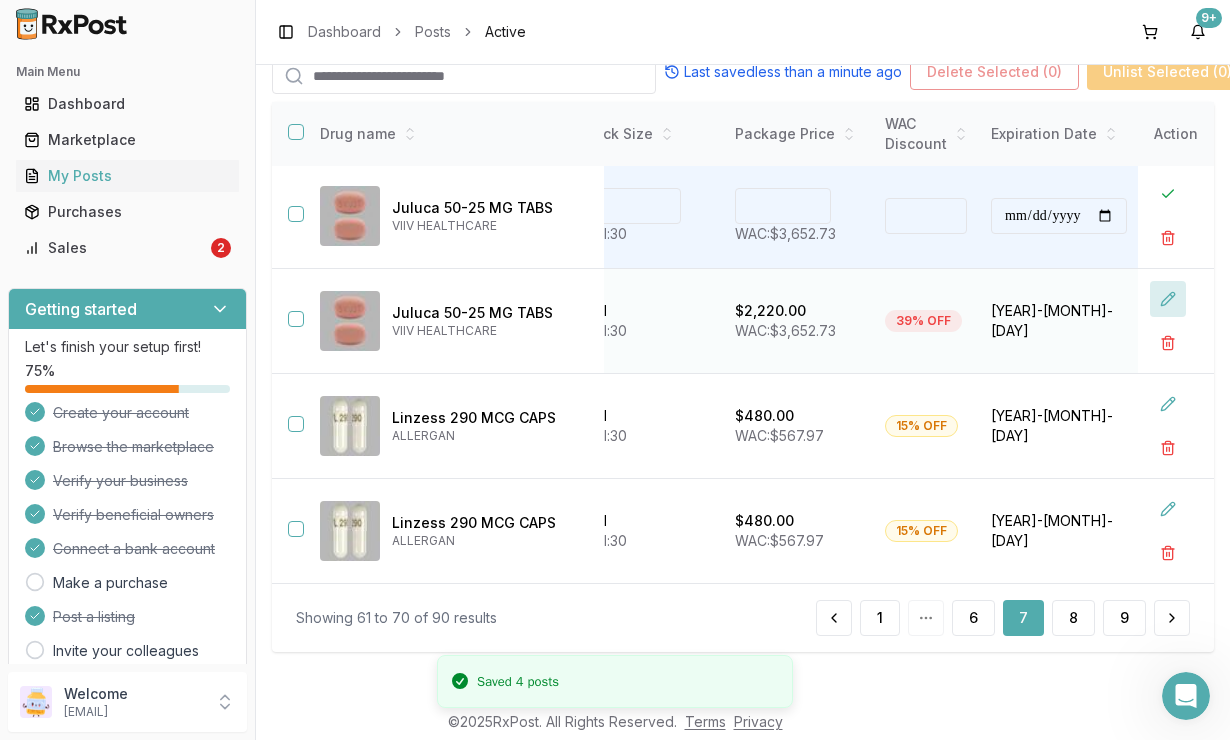click at bounding box center (1168, 299) 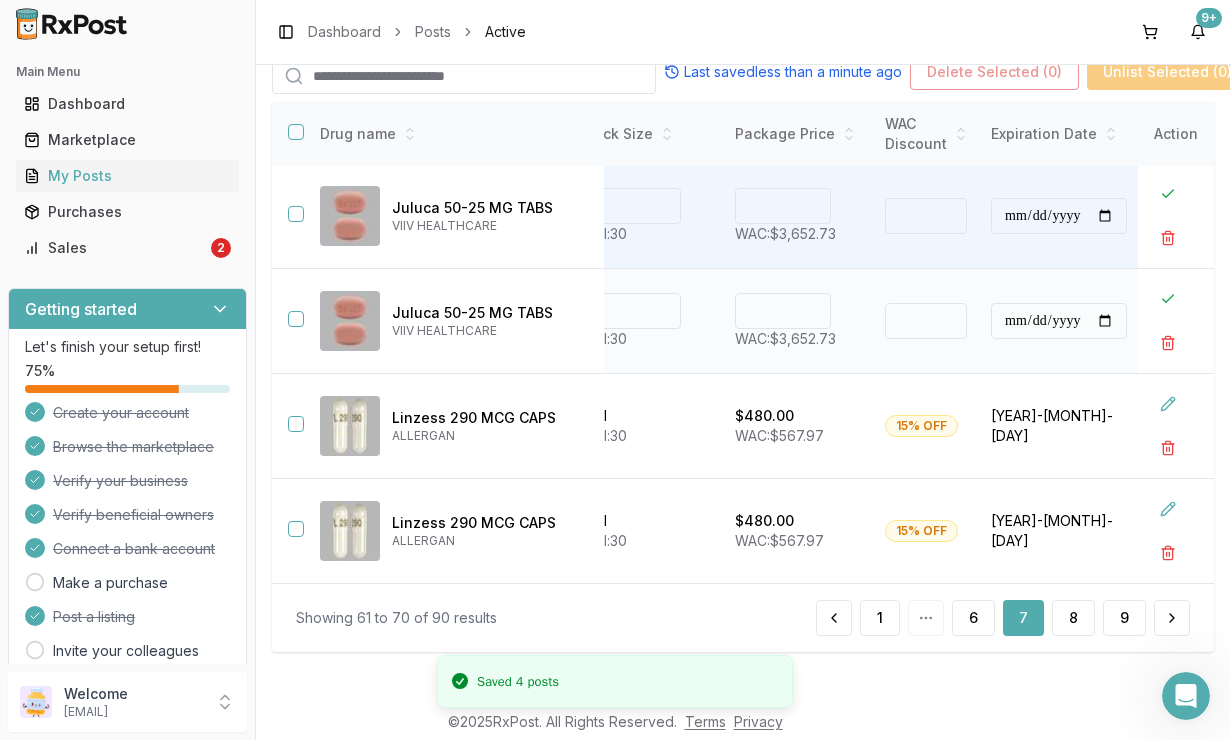 click on "****" at bounding box center (783, 311) 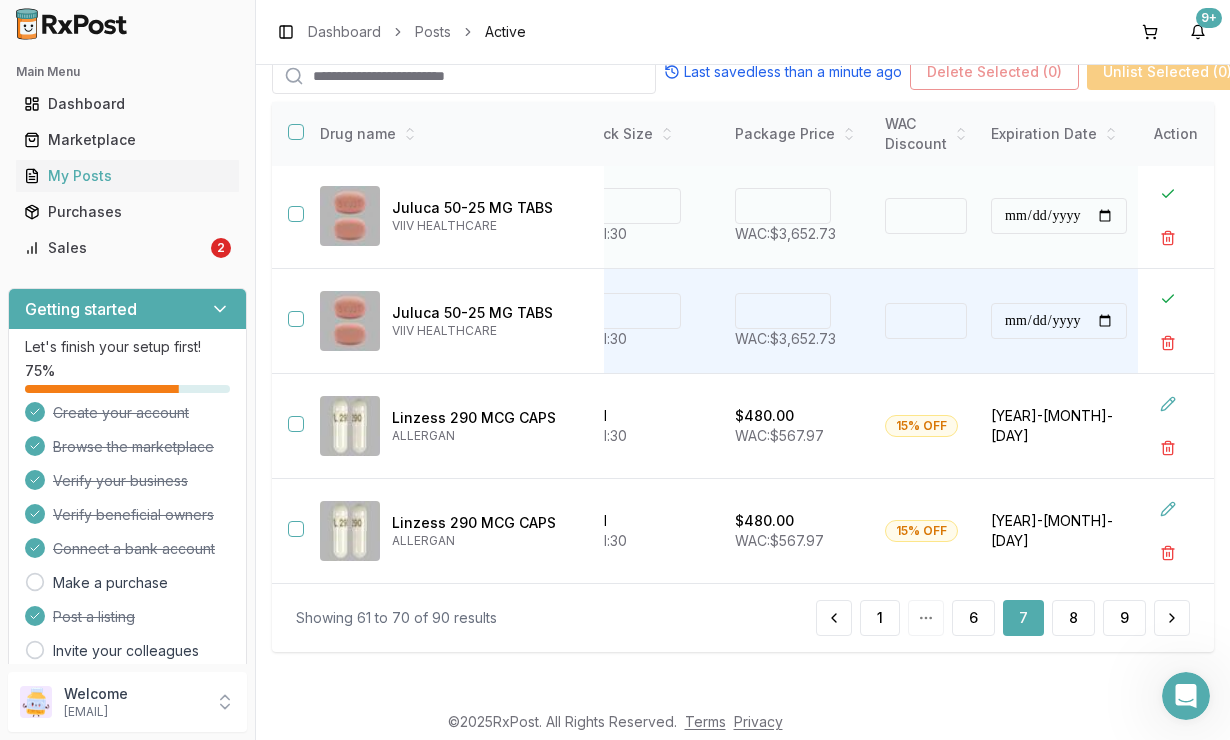 type on "****" 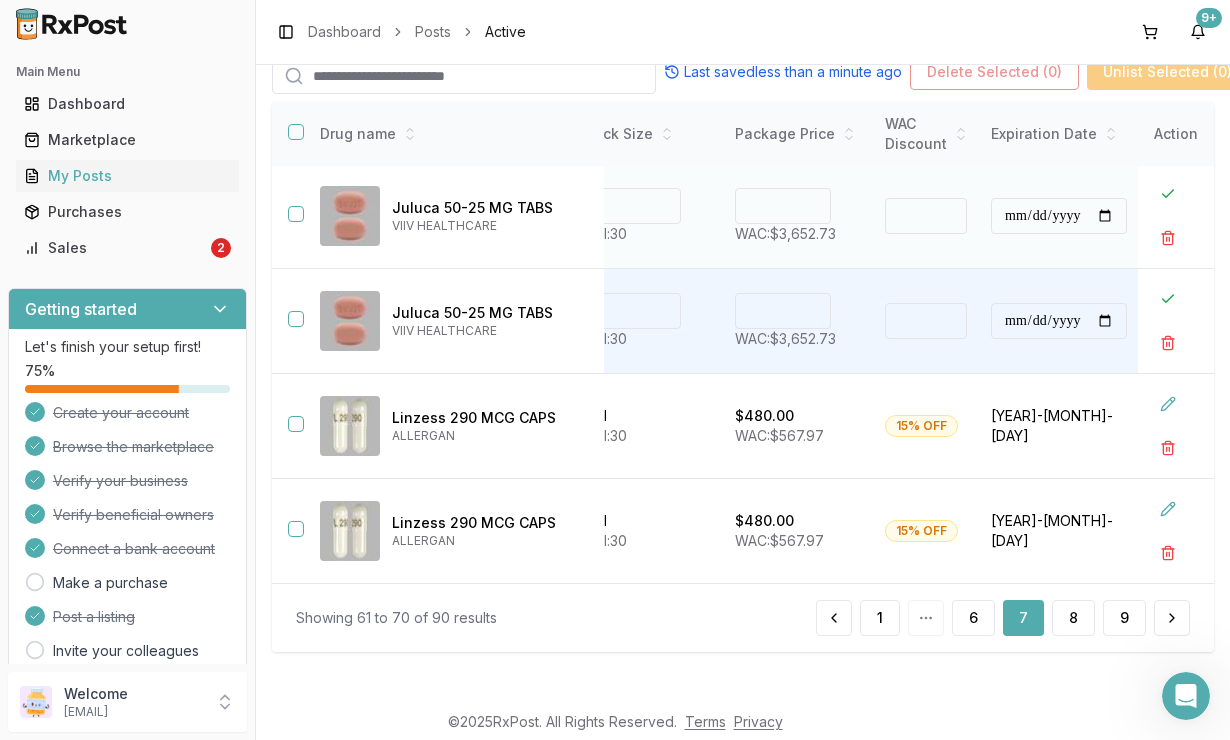 type on "****" 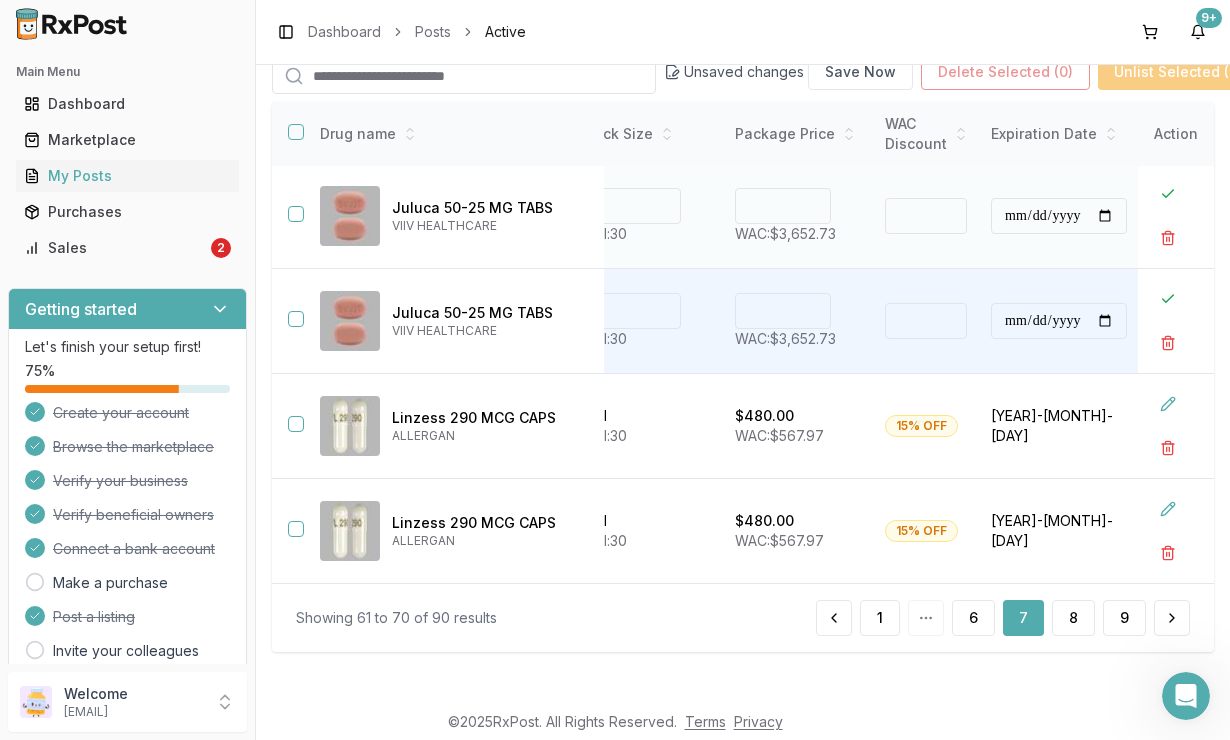 click on "****" at bounding box center (783, 206) 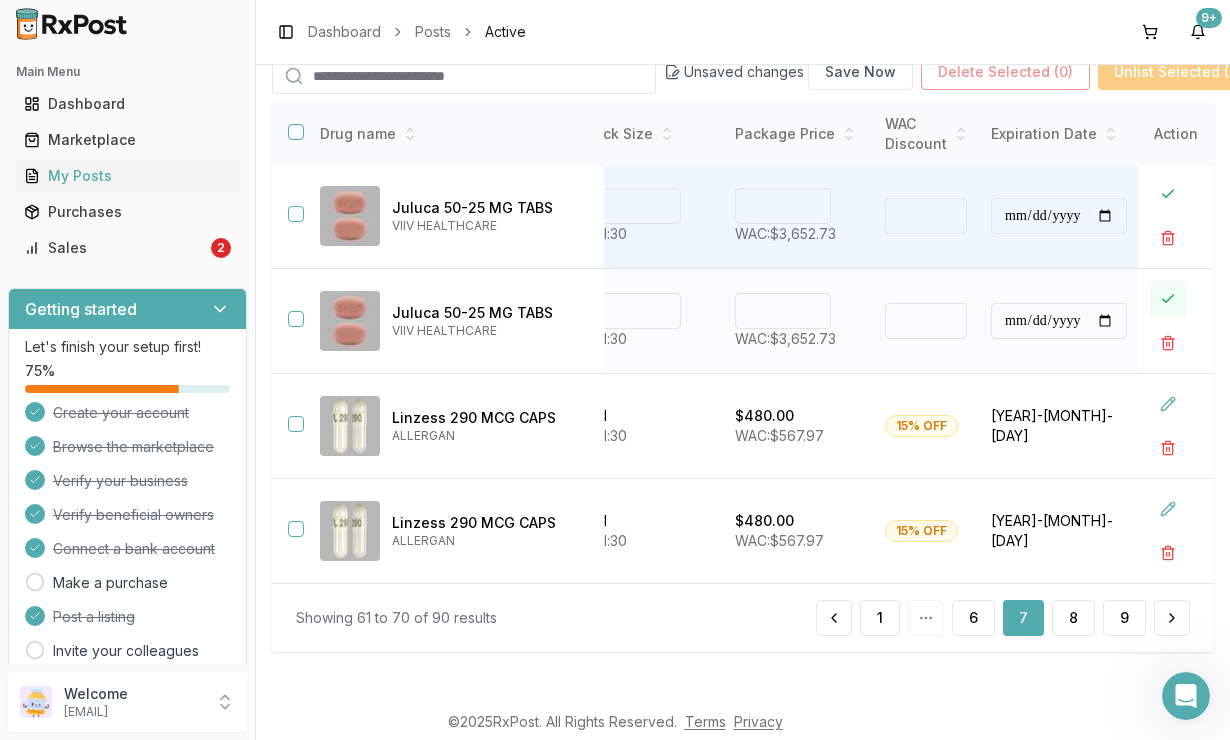 type on "*******" 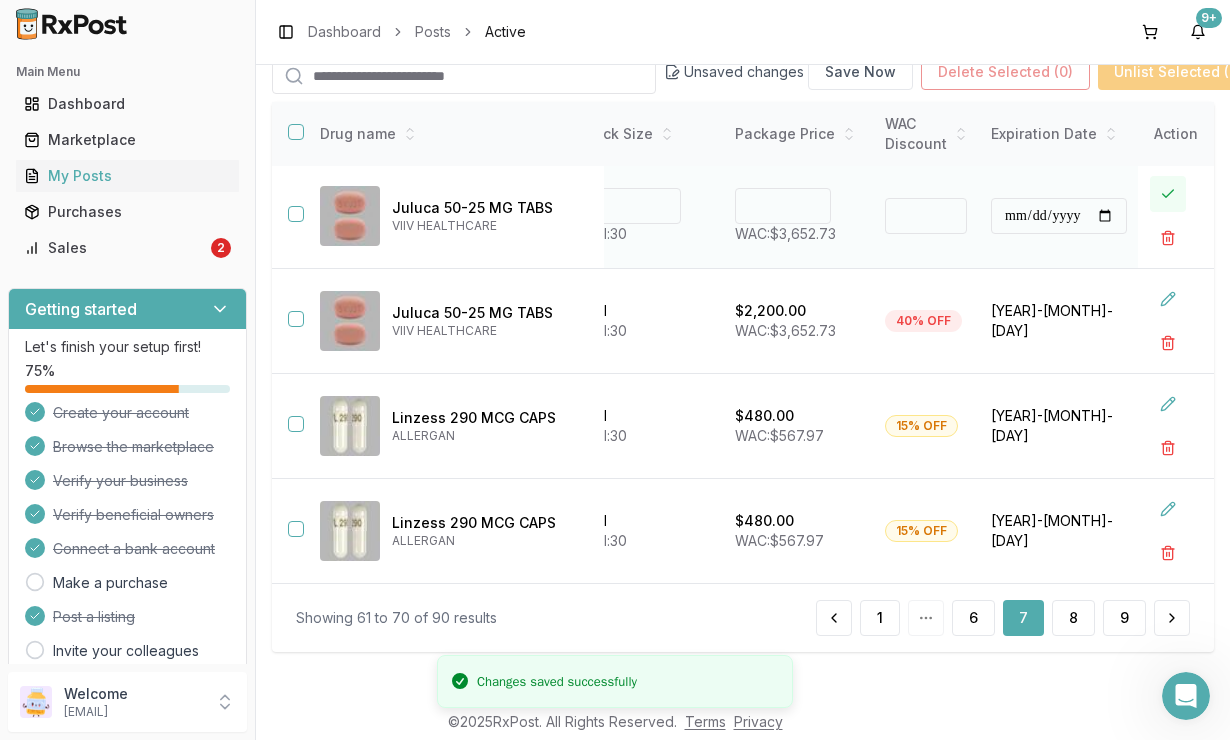 click at bounding box center [1168, 194] 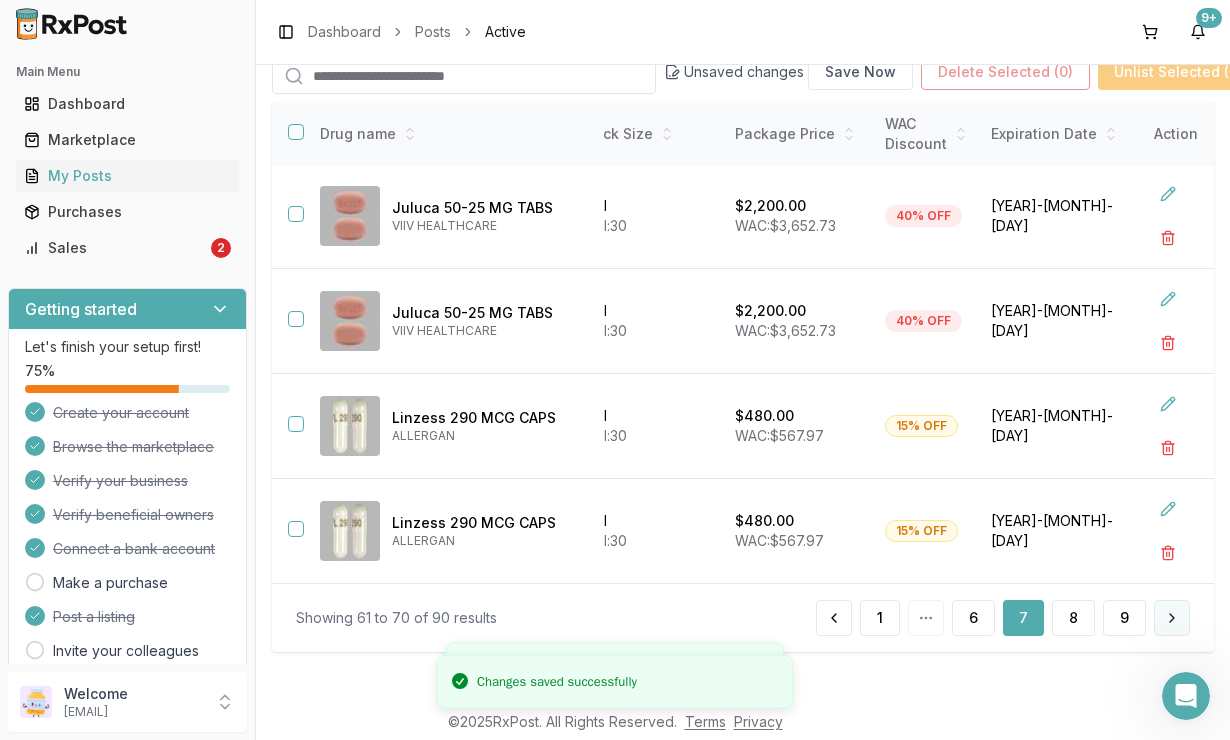 click at bounding box center (1172, 618) 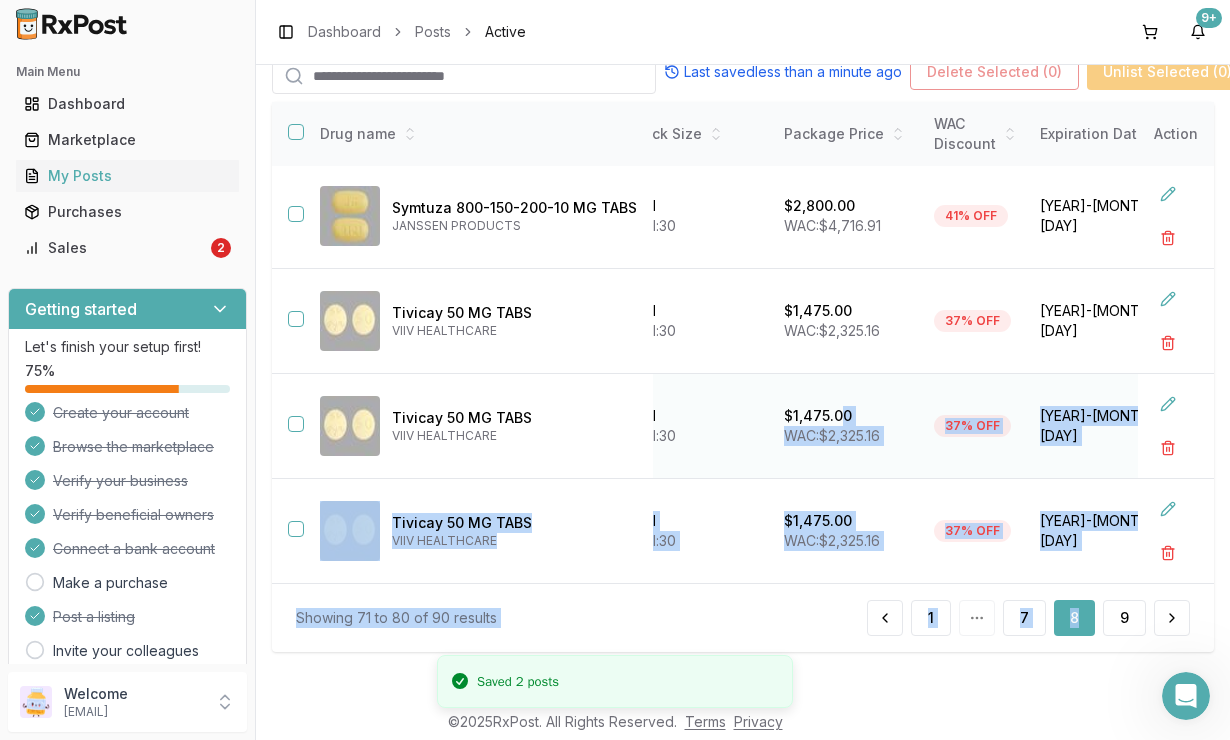 drag, startPoint x: 879, startPoint y: 438, endPoint x: 800, endPoint y: 384, distance: 95.692215 